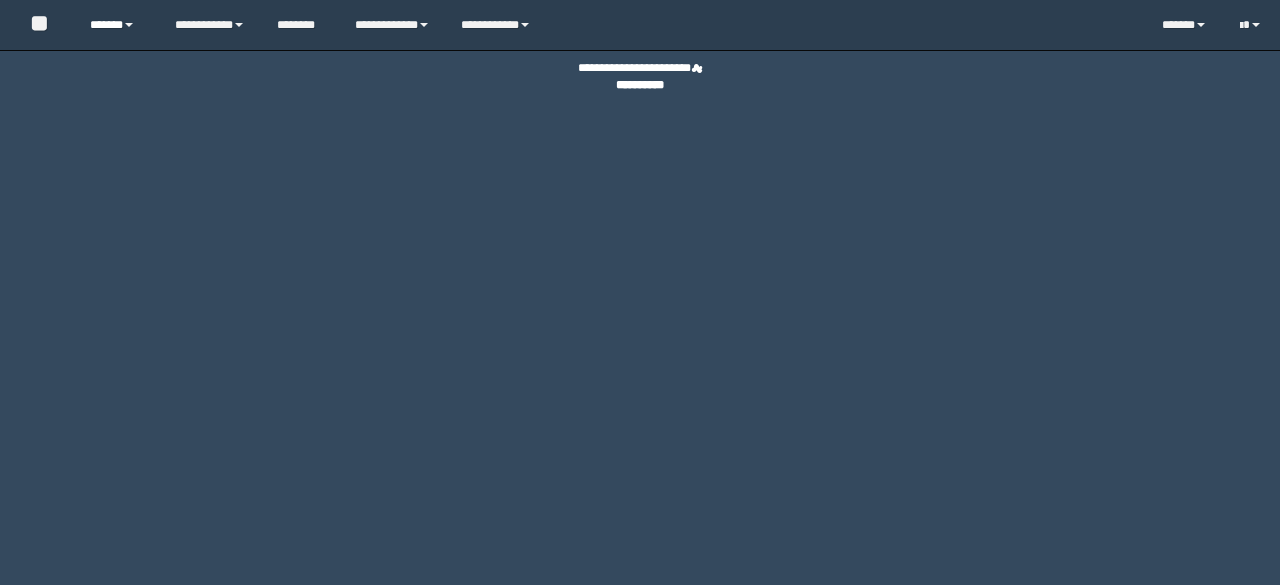 scroll, scrollTop: 0, scrollLeft: 0, axis: both 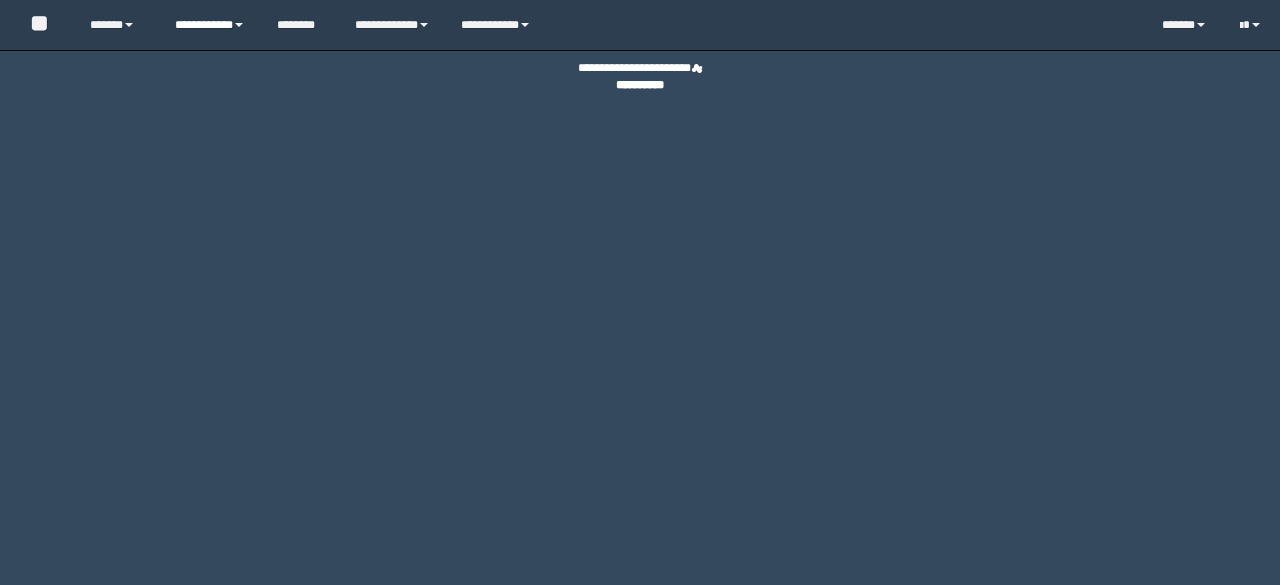 click on "**********" at bounding box center [210, 25] 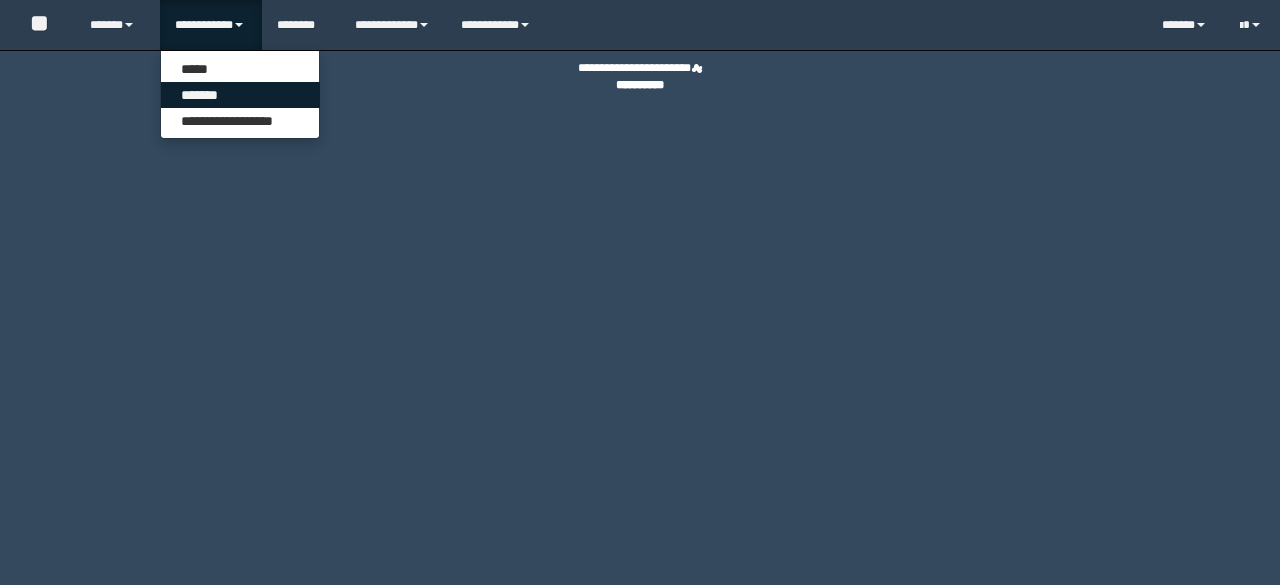 scroll, scrollTop: 0, scrollLeft: 0, axis: both 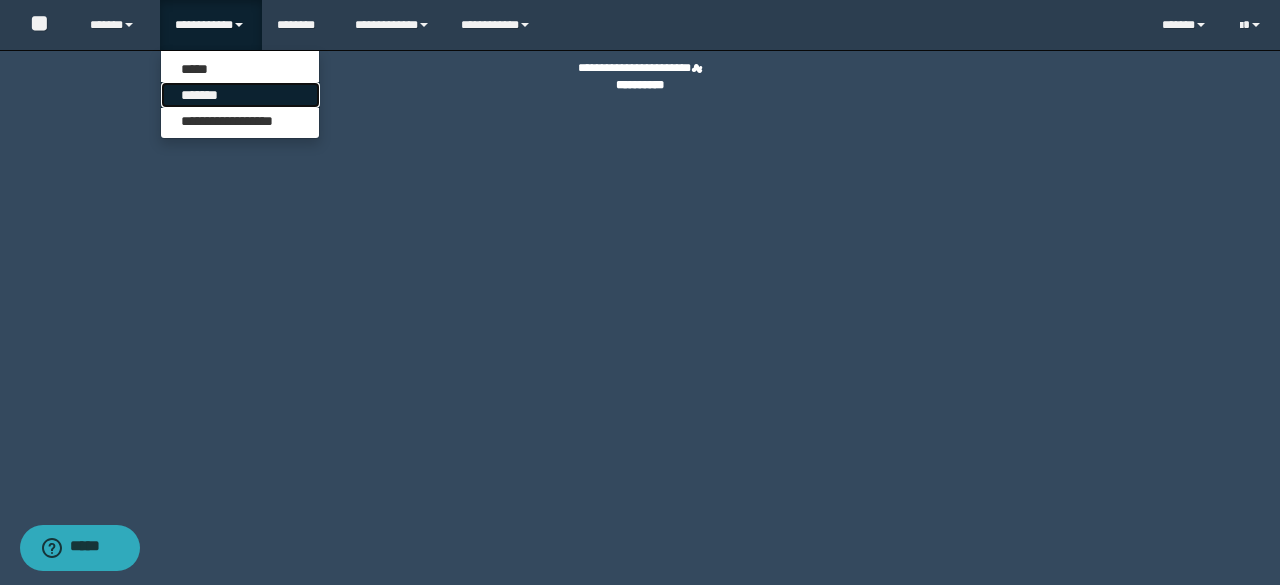 click on "*******" at bounding box center (240, 95) 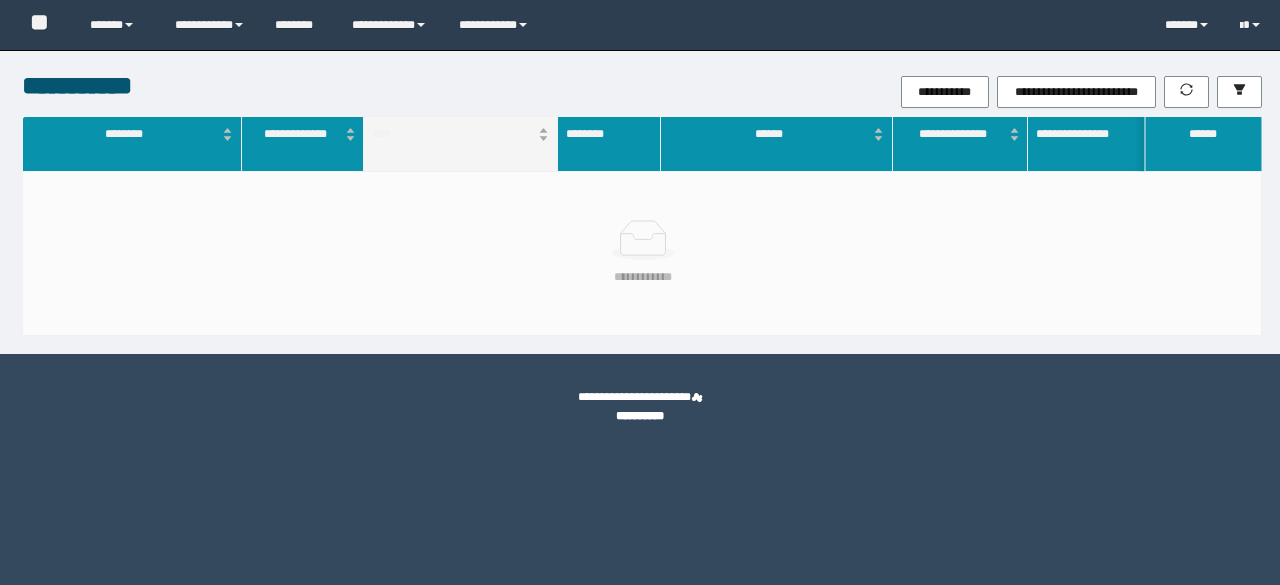 scroll, scrollTop: 0, scrollLeft: 0, axis: both 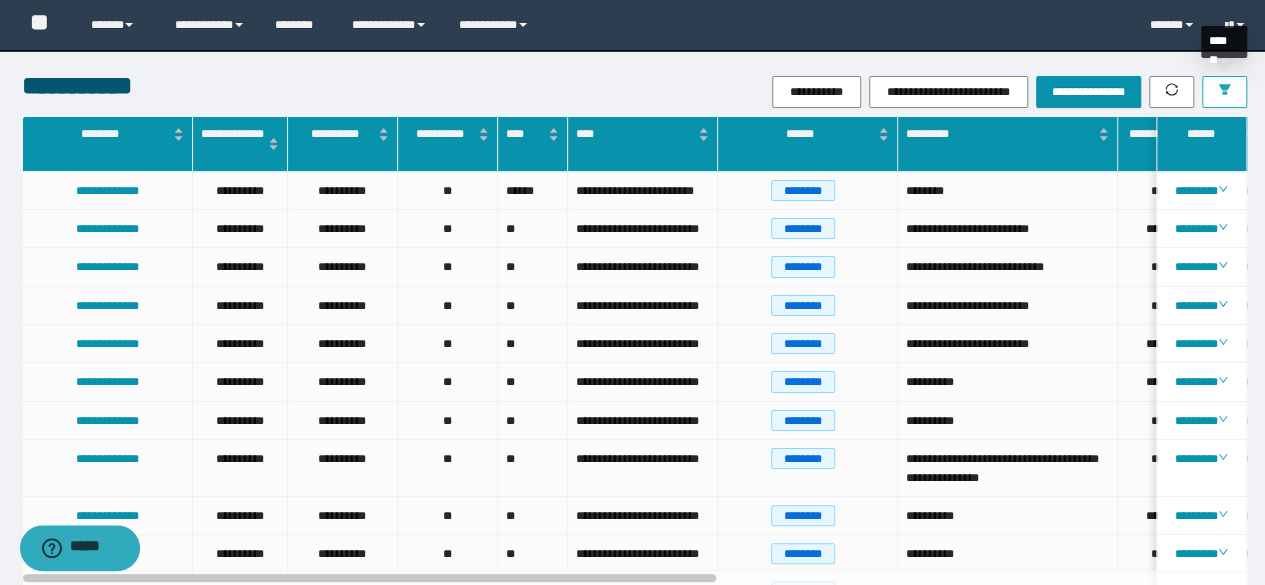 click 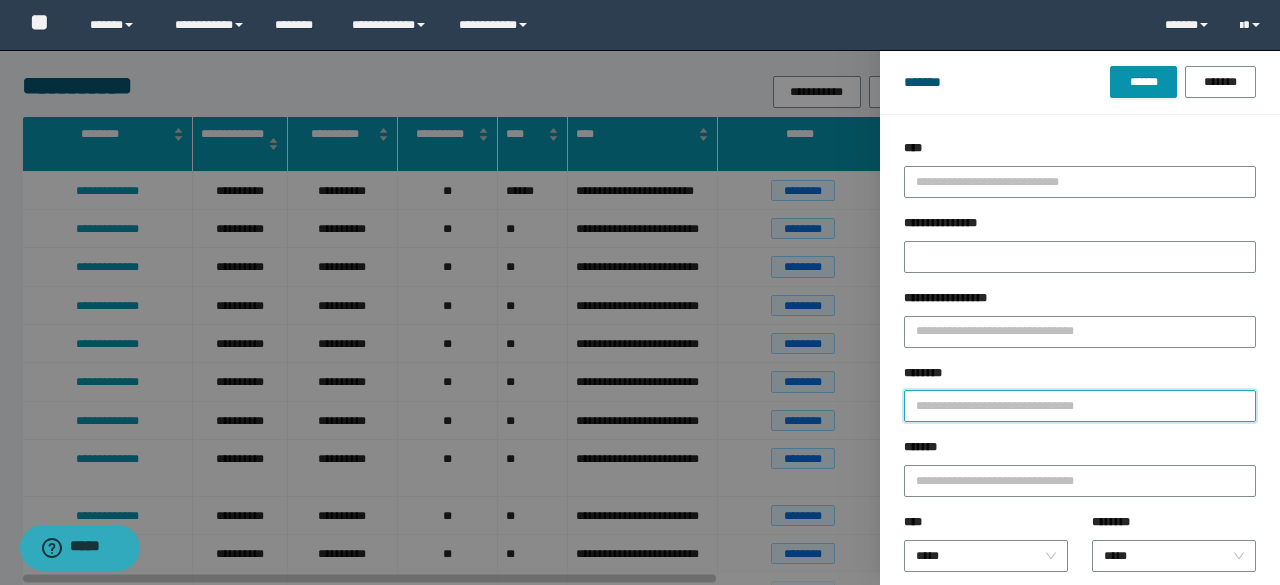 click on "********" at bounding box center [1080, 406] 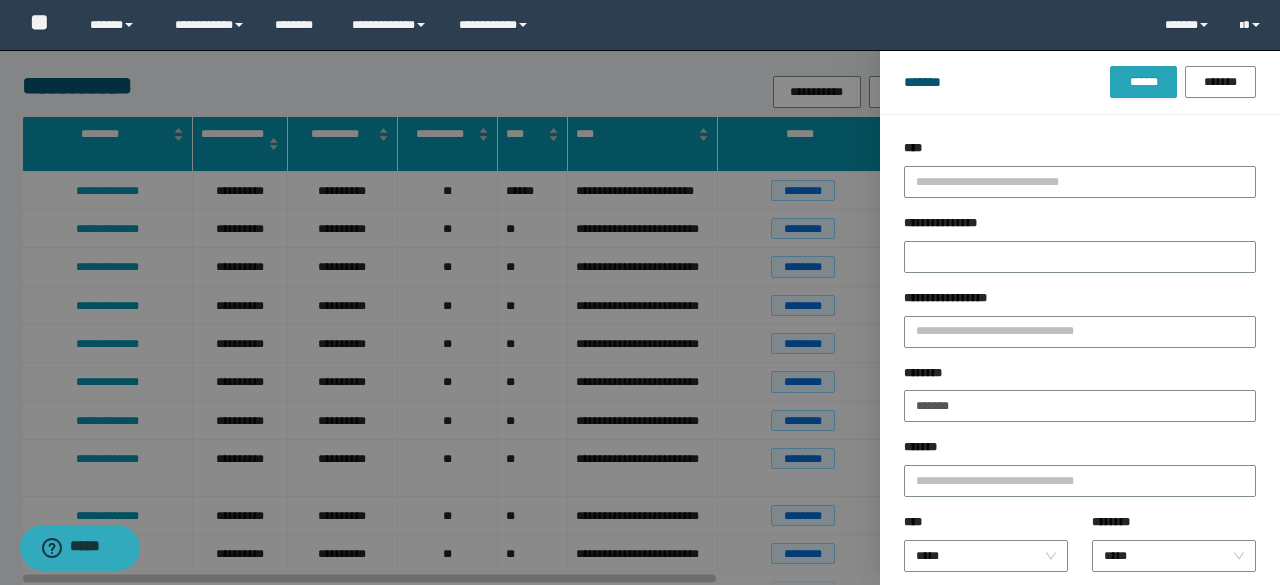 click on "******" at bounding box center (1143, 82) 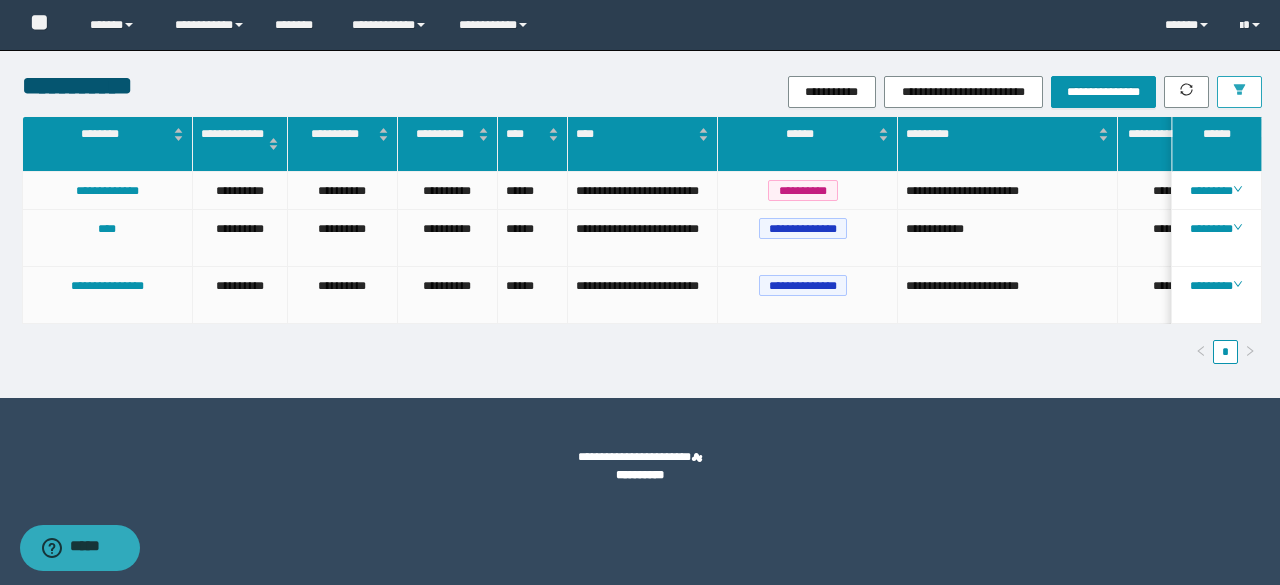 scroll, scrollTop: 0, scrollLeft: 110, axis: horizontal 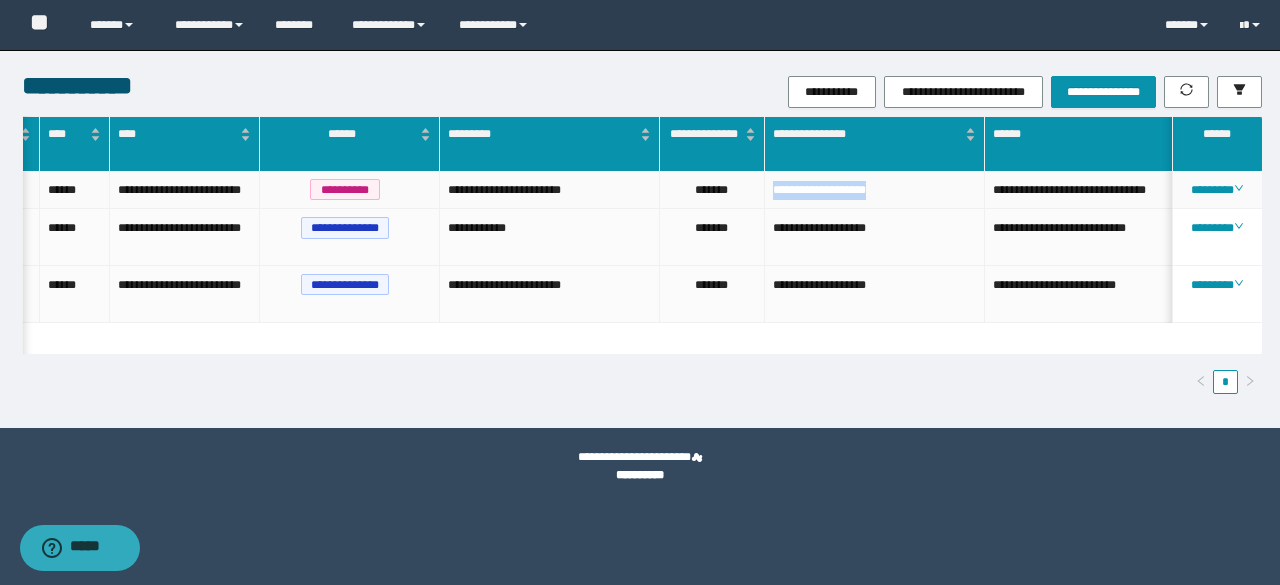 drag, startPoint x: 764, startPoint y: 191, endPoint x: 924, endPoint y: 203, distance: 160.44937 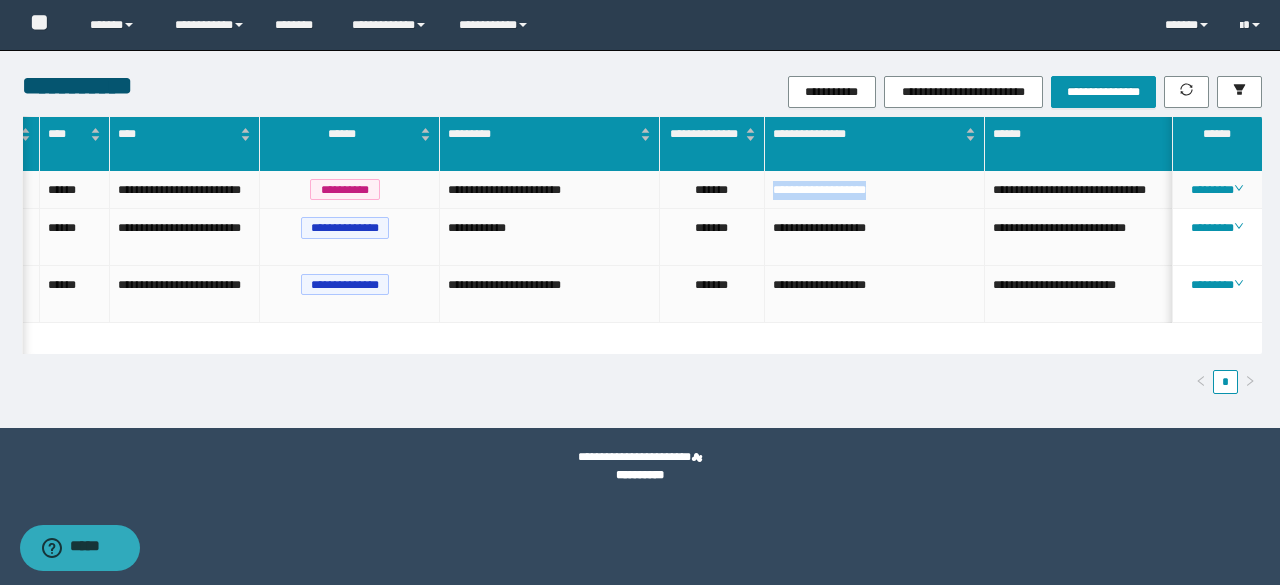 copy on "**********" 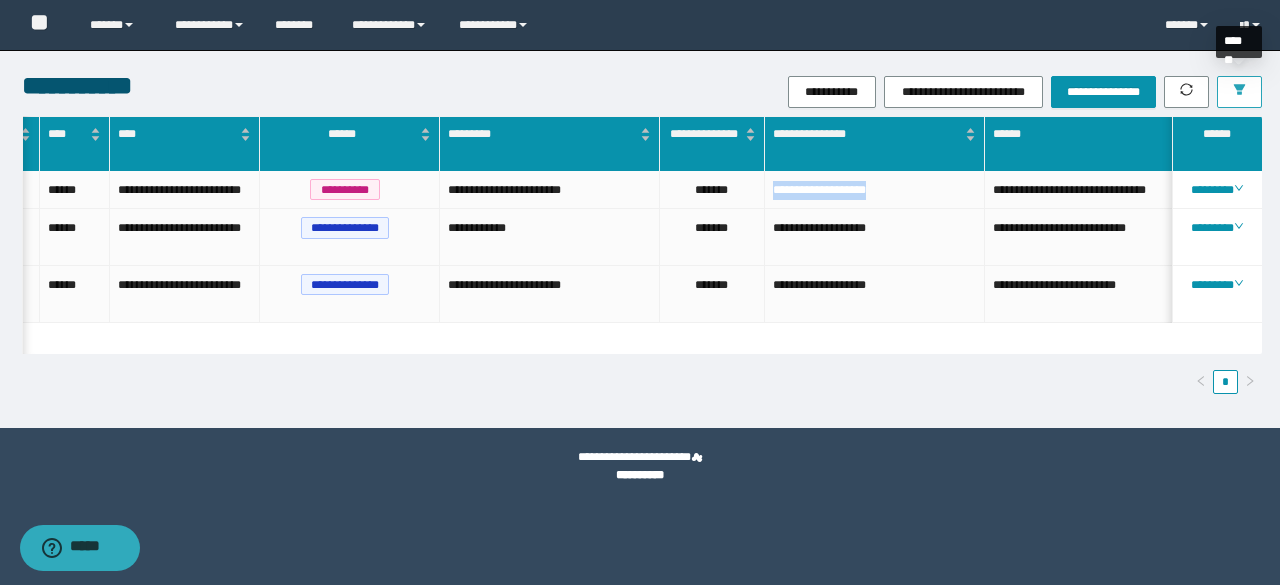 click at bounding box center [1239, 92] 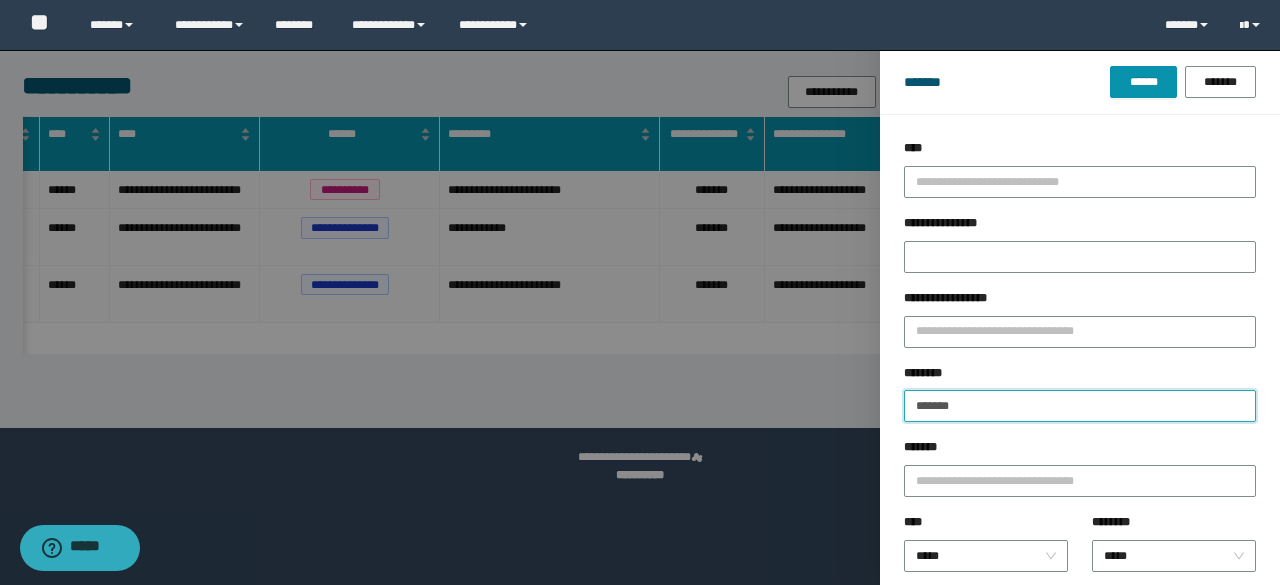 click on "*******" at bounding box center (1080, 406) 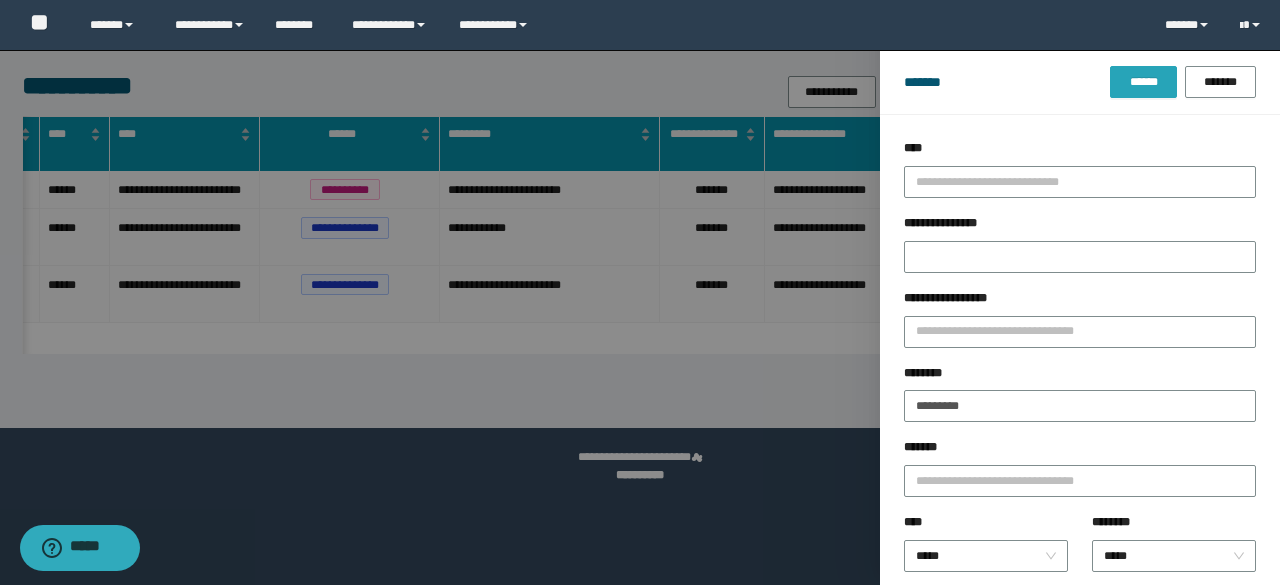 click on "******" at bounding box center [1143, 82] 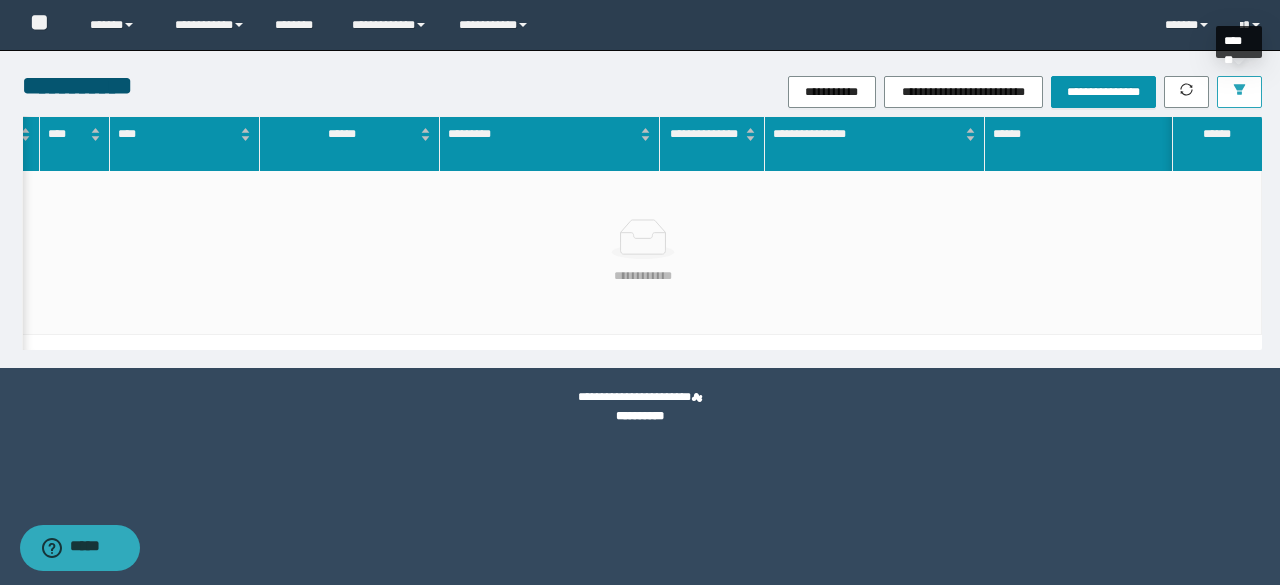 click 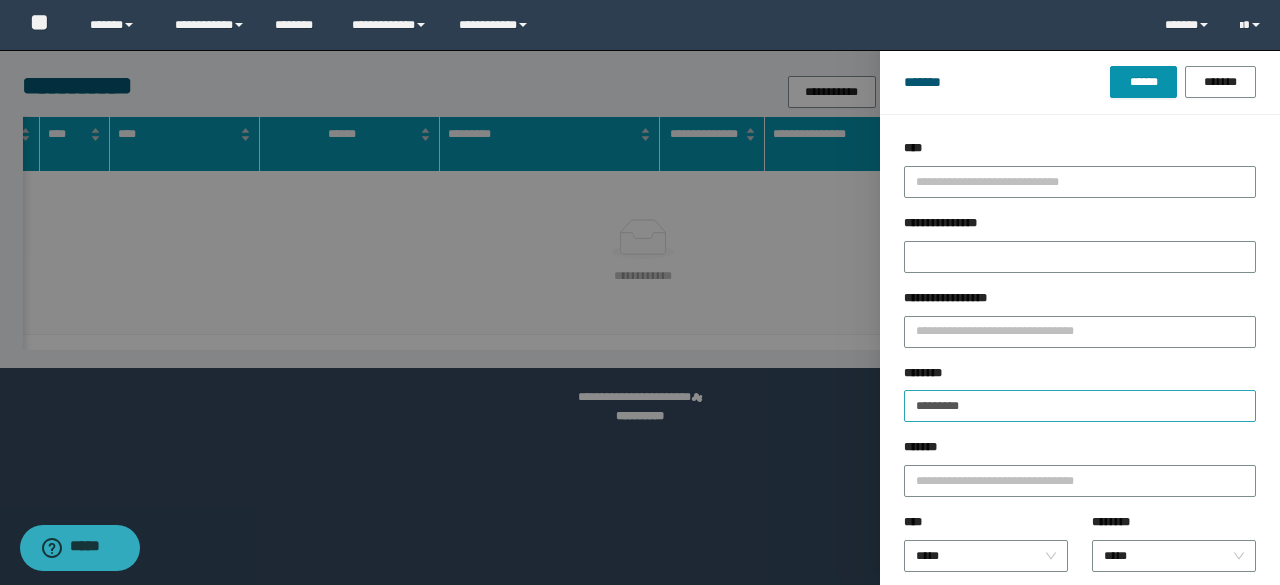 drag, startPoint x: 902, startPoint y: 413, endPoint x: 916, endPoint y: 419, distance: 15.231546 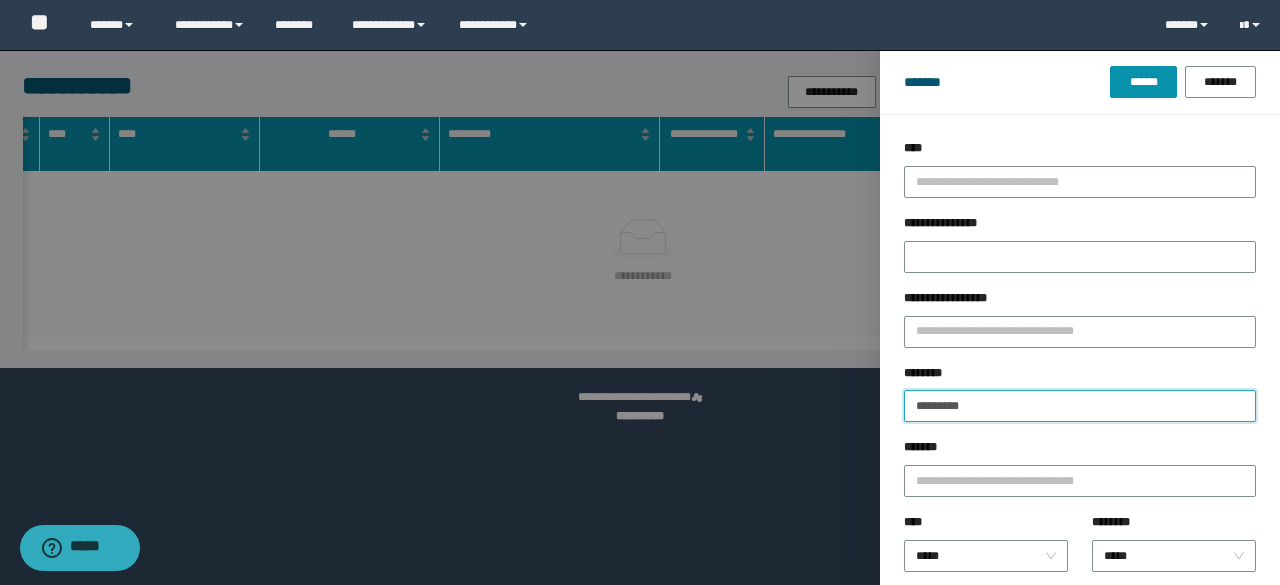 click on "********" at bounding box center [1080, 406] 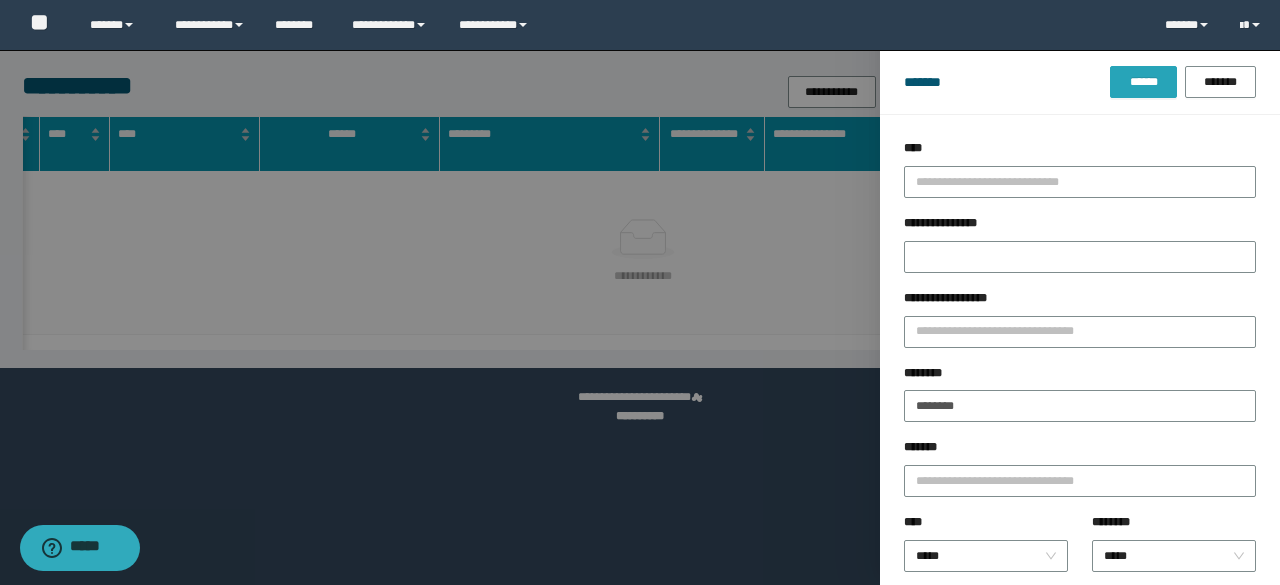 click on "******" at bounding box center (1143, 82) 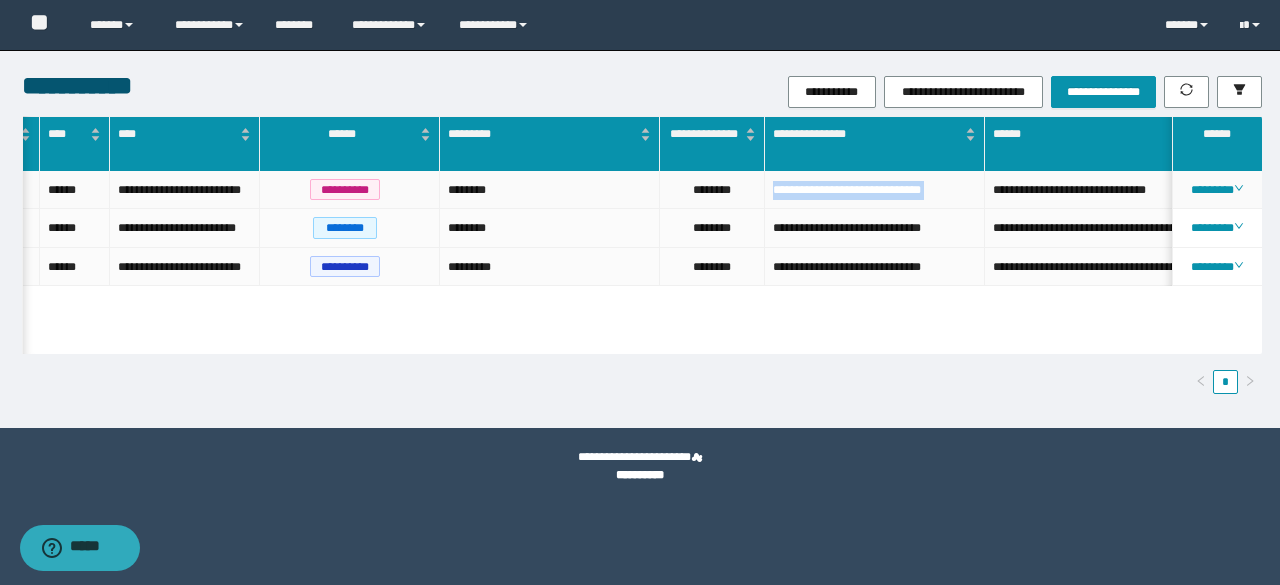 drag, startPoint x: 768, startPoint y: 193, endPoint x: 995, endPoint y: 210, distance: 227.63568 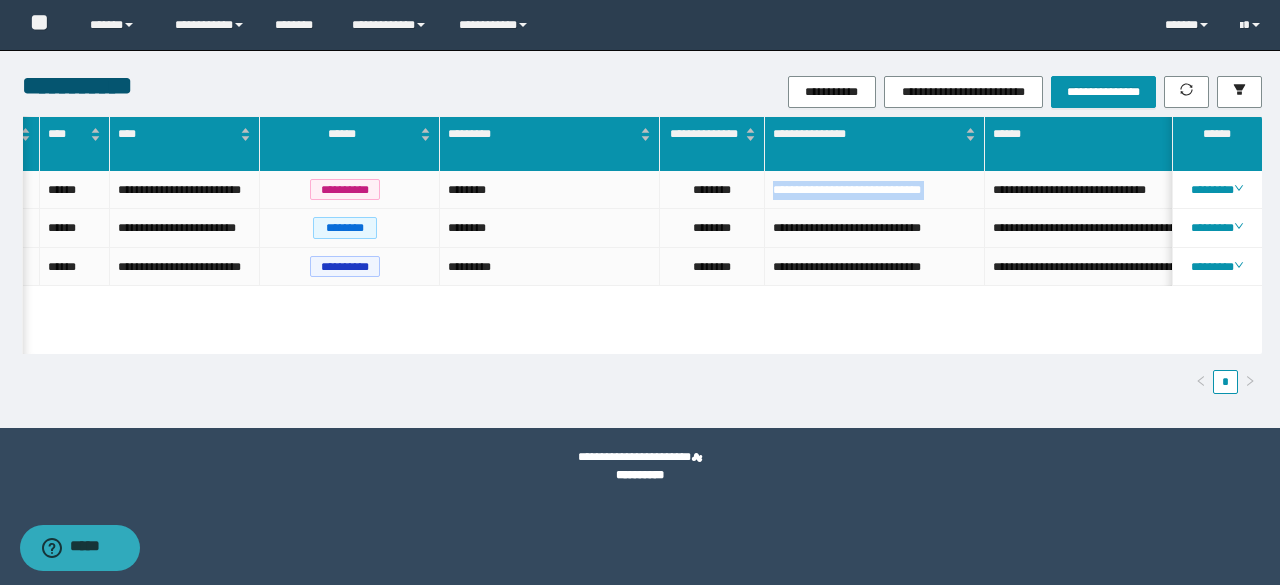 copy on "**********" 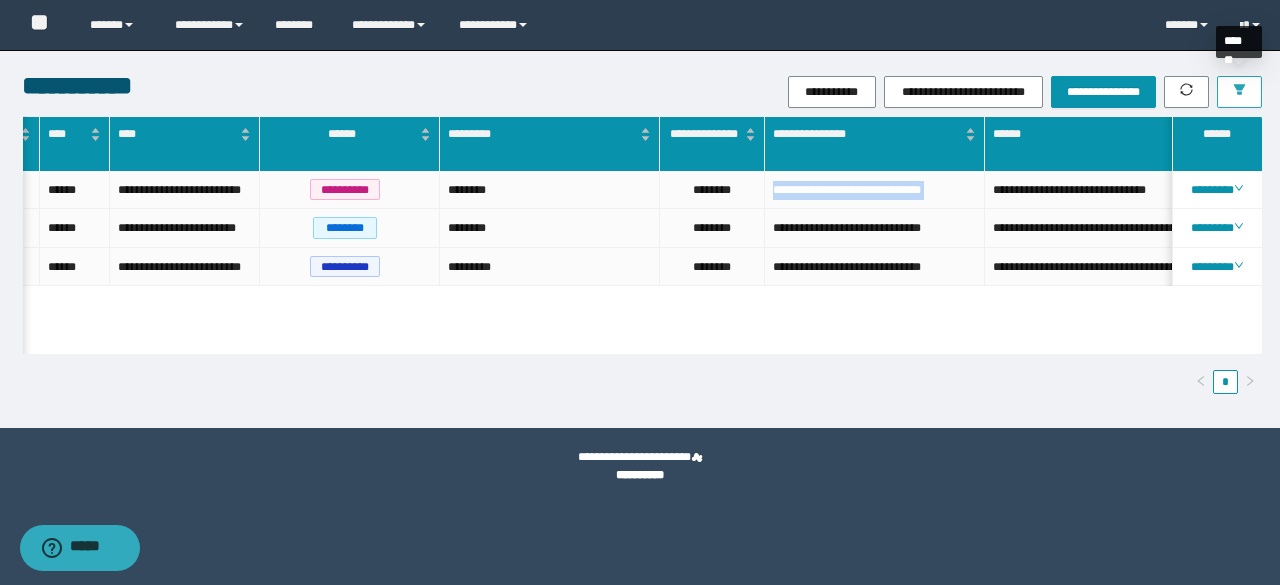 click at bounding box center (1239, 92) 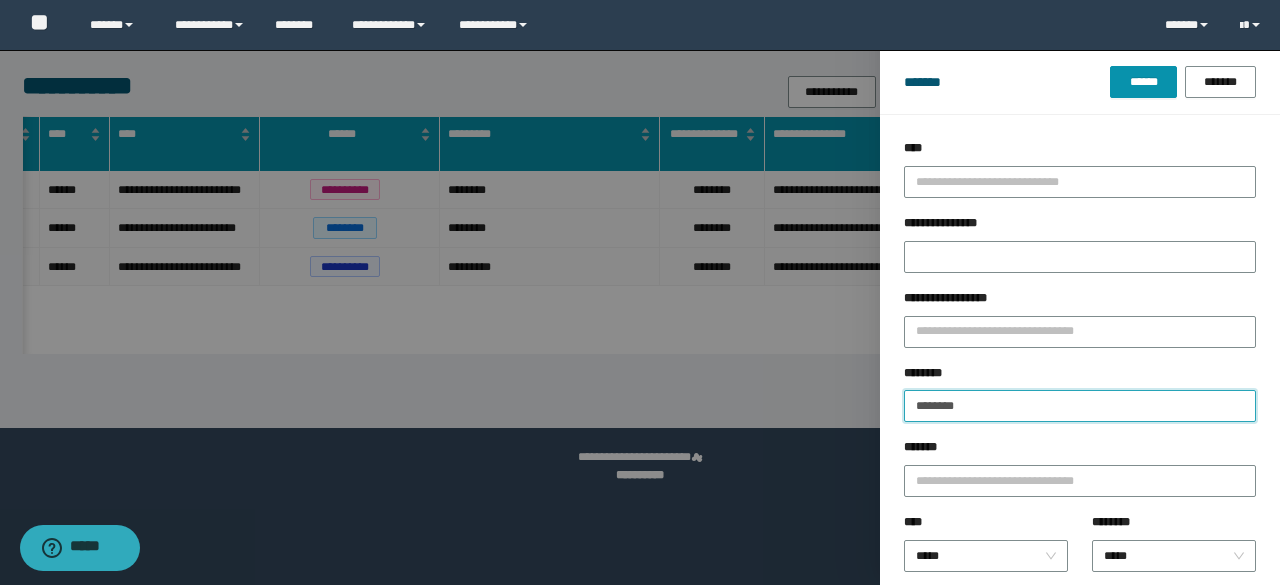 click on "********" at bounding box center [1080, 406] 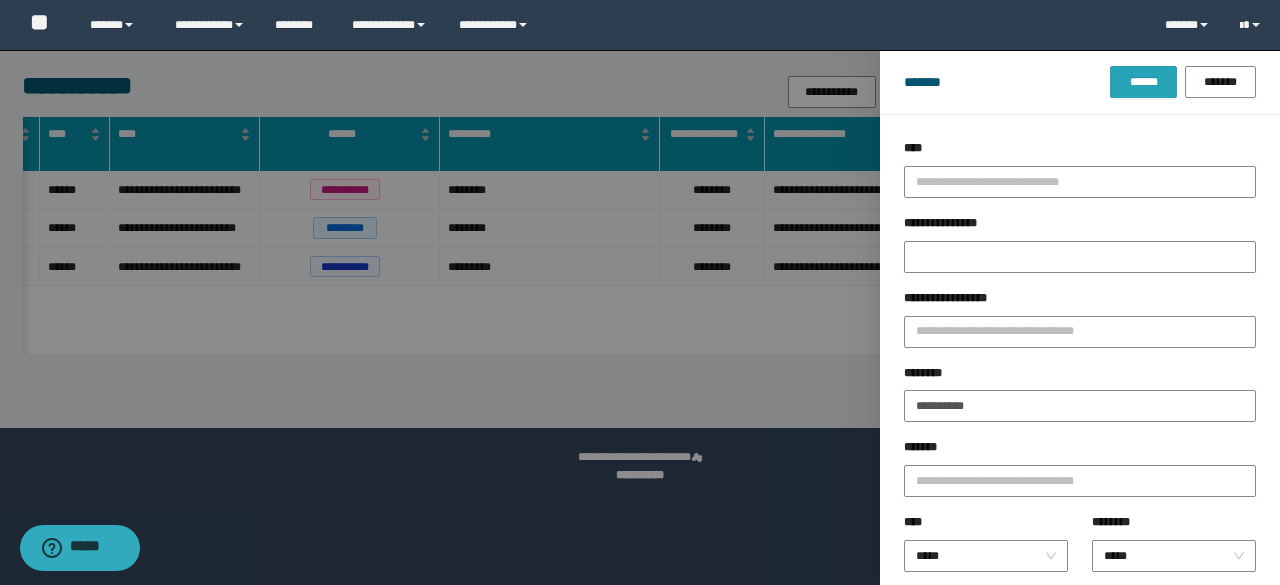 click on "******" at bounding box center [1143, 82] 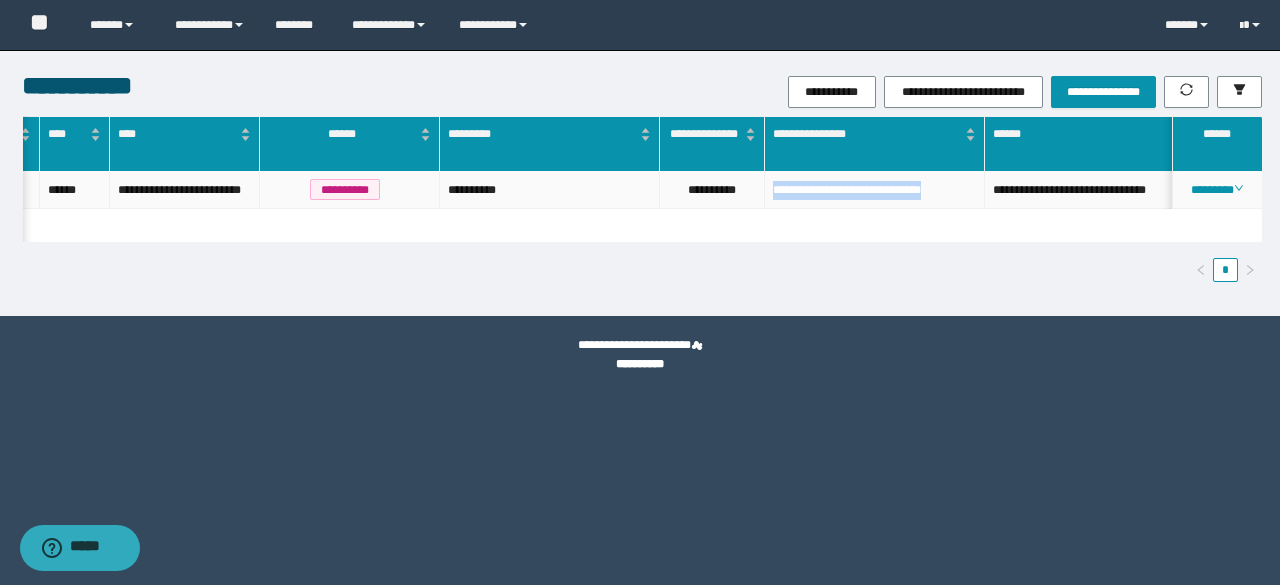 drag, startPoint x: 774, startPoint y: 196, endPoint x: 975, endPoint y: 201, distance: 201.06218 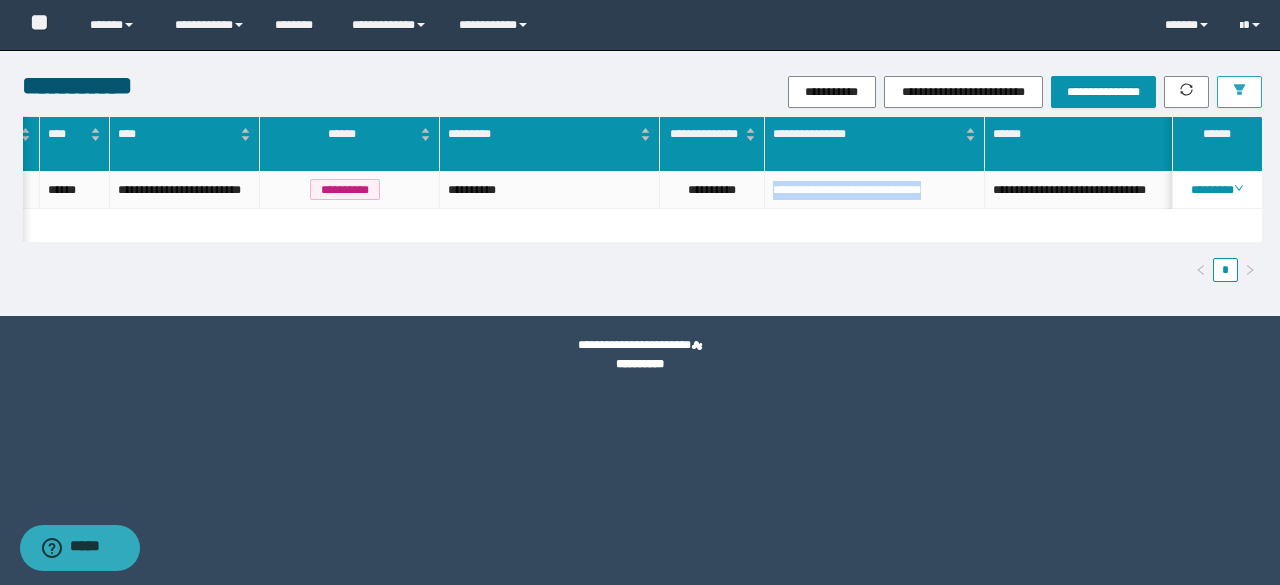 click at bounding box center (1239, 92) 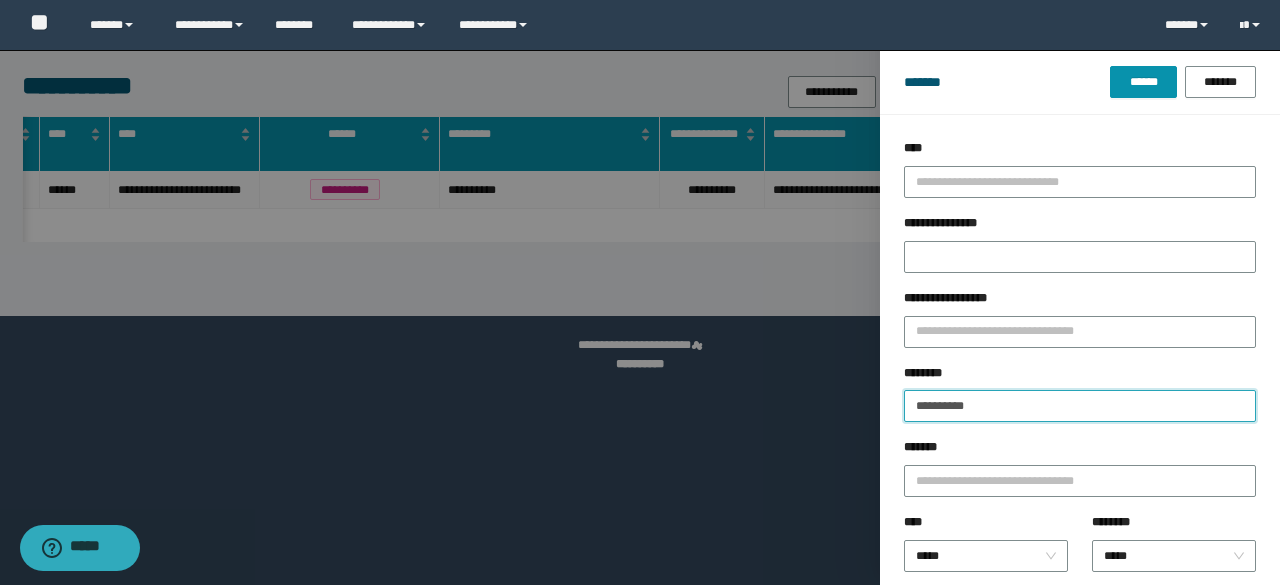 click on "**********" at bounding box center [1080, 406] 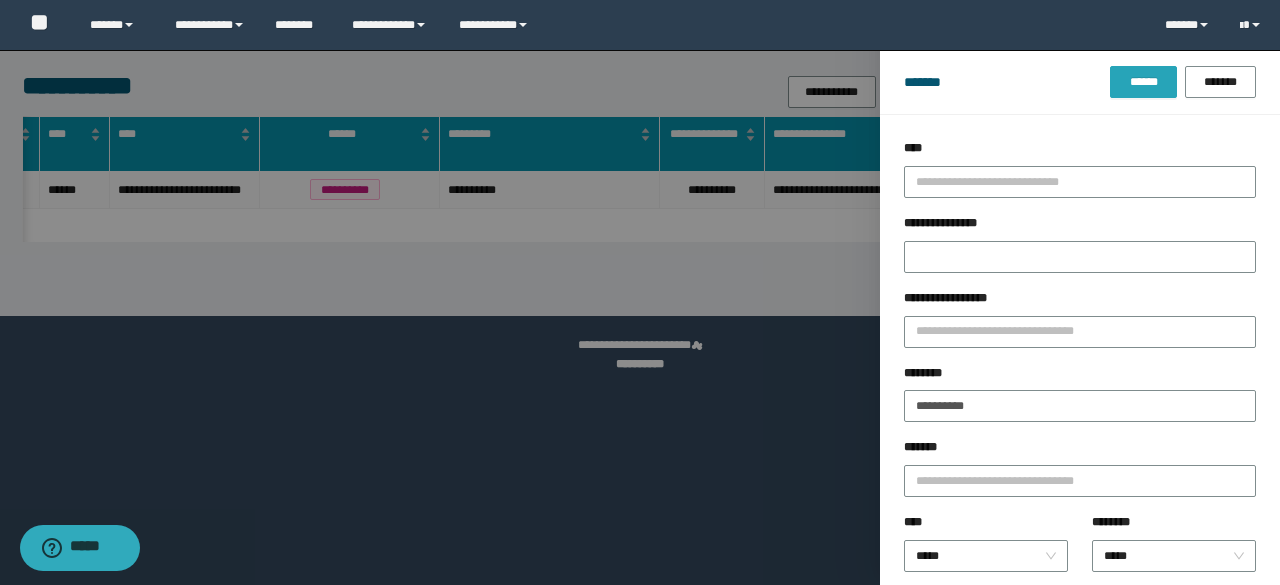 click on "******" at bounding box center (1143, 82) 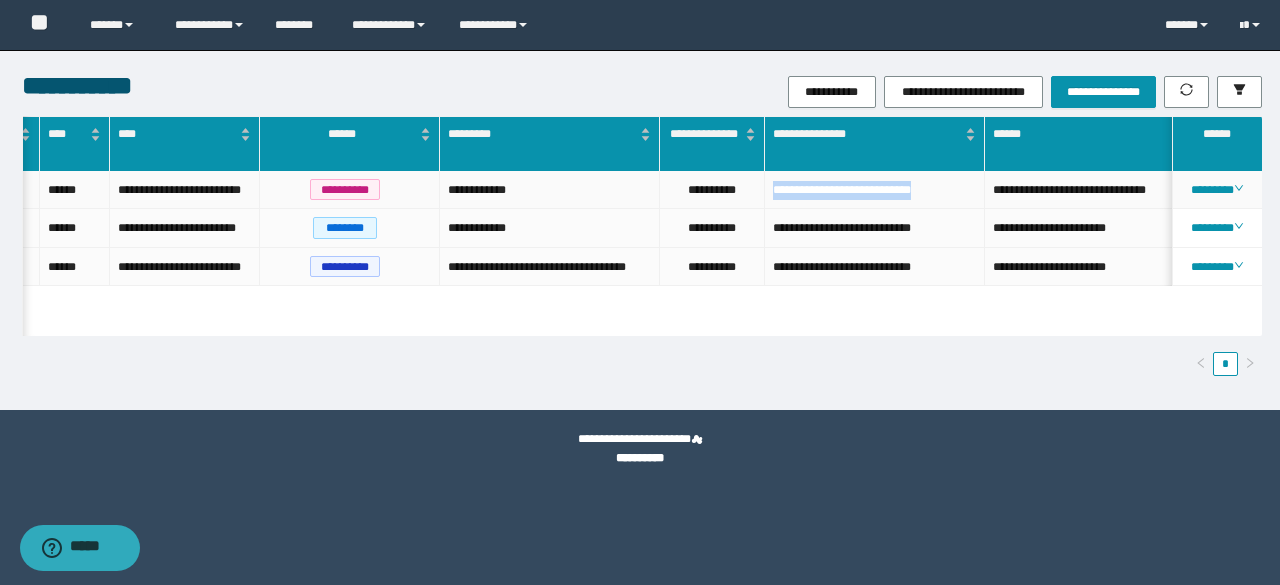 drag, startPoint x: 771, startPoint y: 192, endPoint x: 972, endPoint y: 195, distance: 201.02238 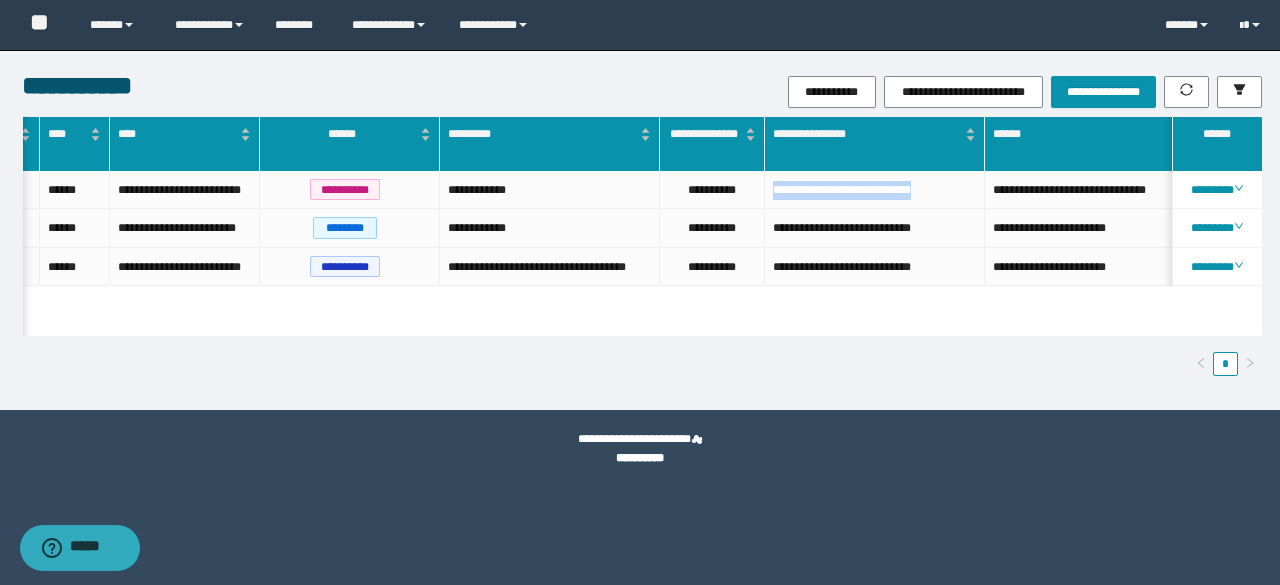 copy on "**********" 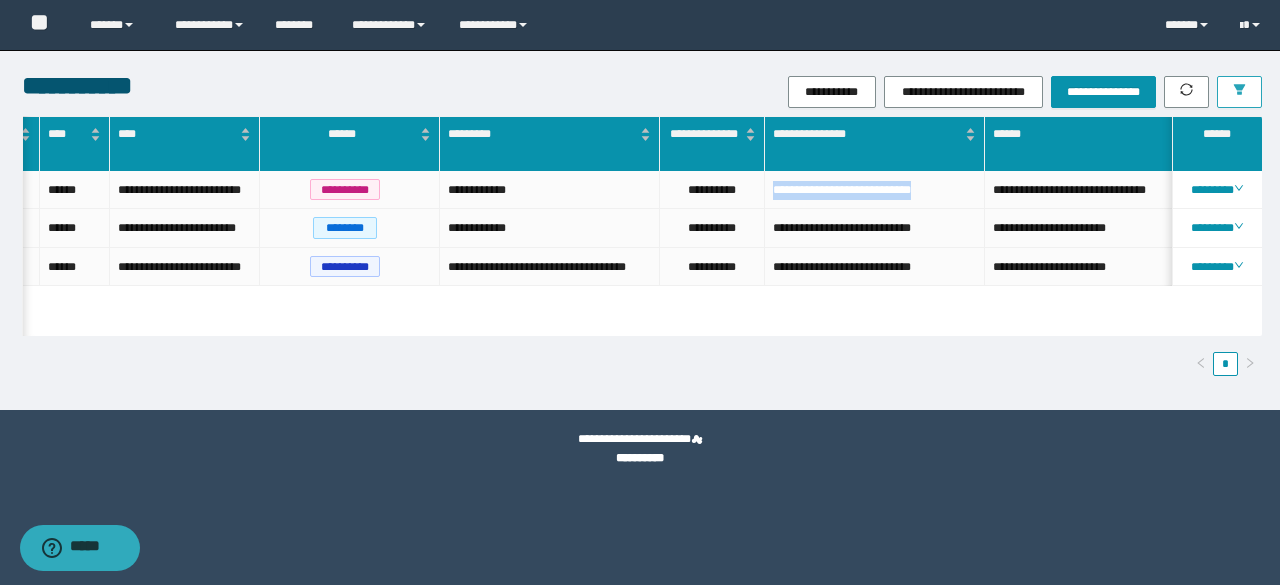 click at bounding box center [1239, 92] 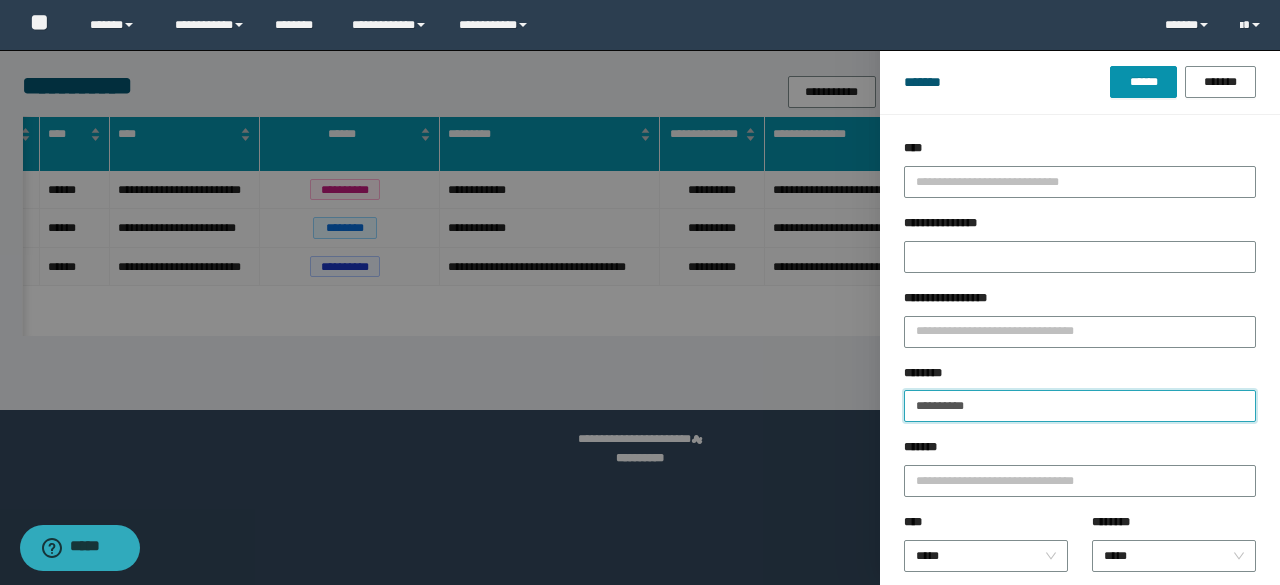 click on "**********" at bounding box center (1080, 406) 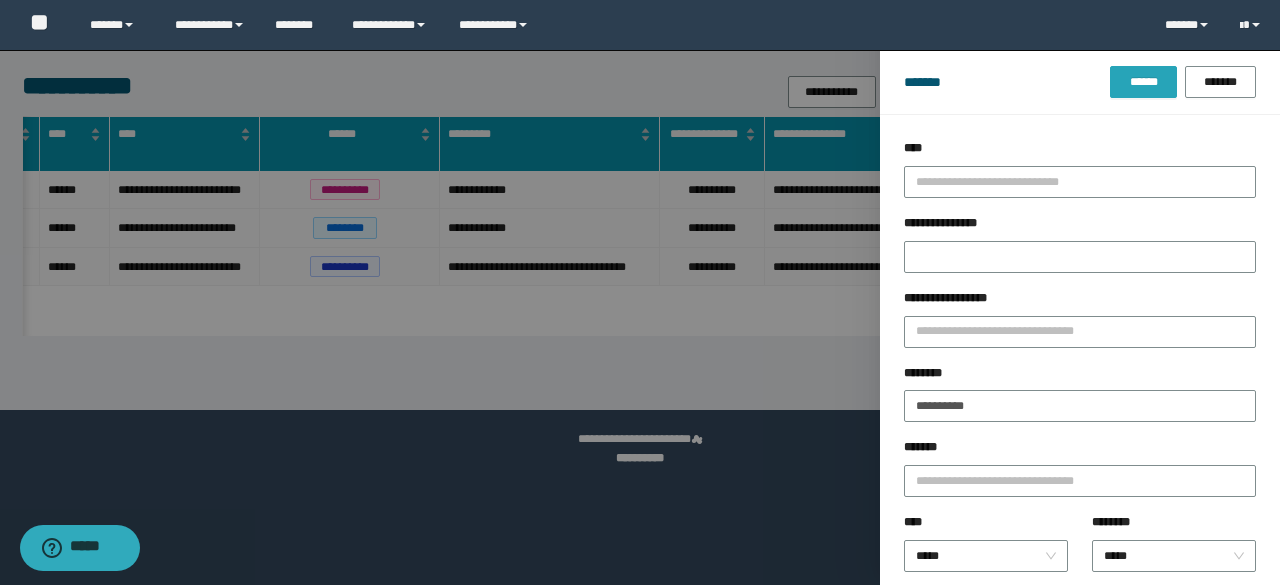click on "******" at bounding box center (1143, 82) 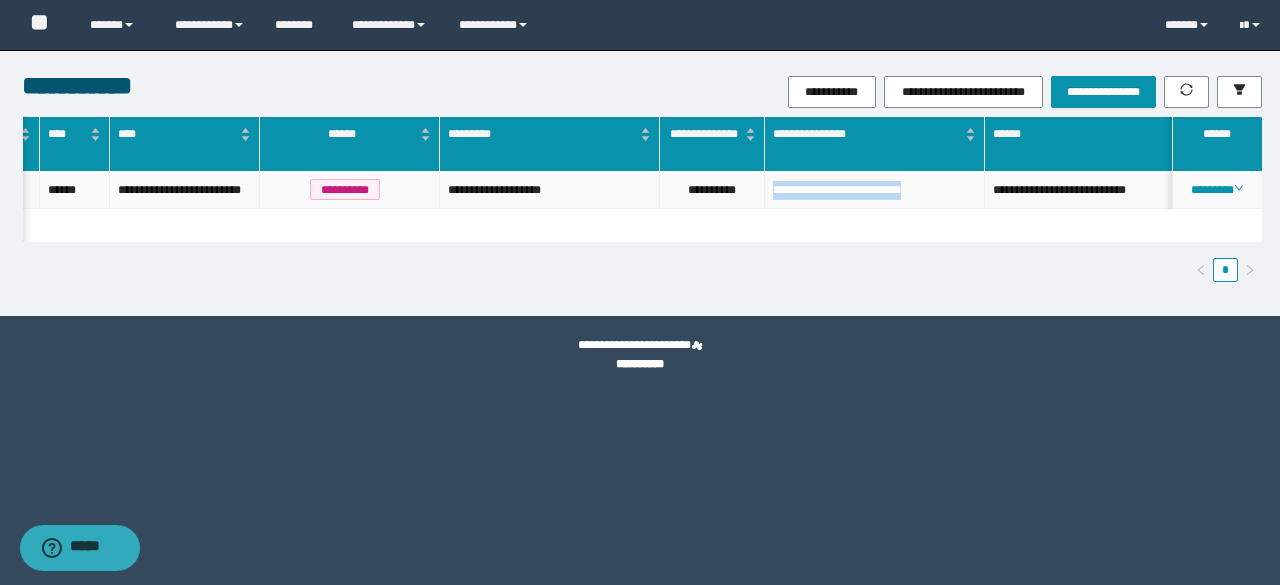drag, startPoint x: 768, startPoint y: 192, endPoint x: 953, endPoint y: 214, distance: 186.30351 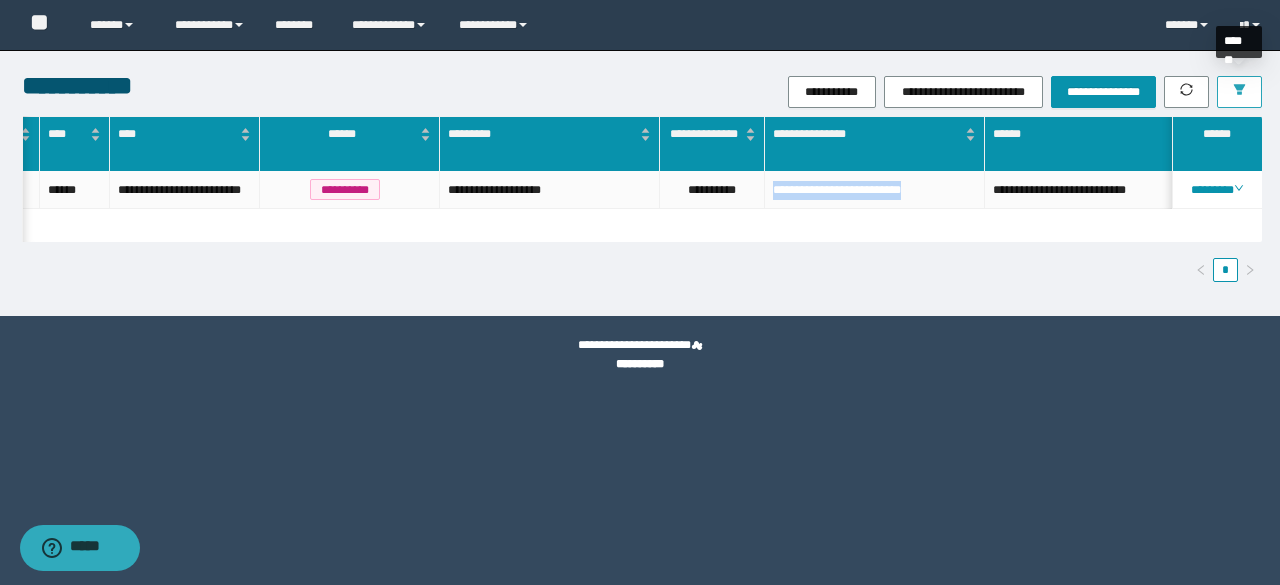 click at bounding box center [1239, 92] 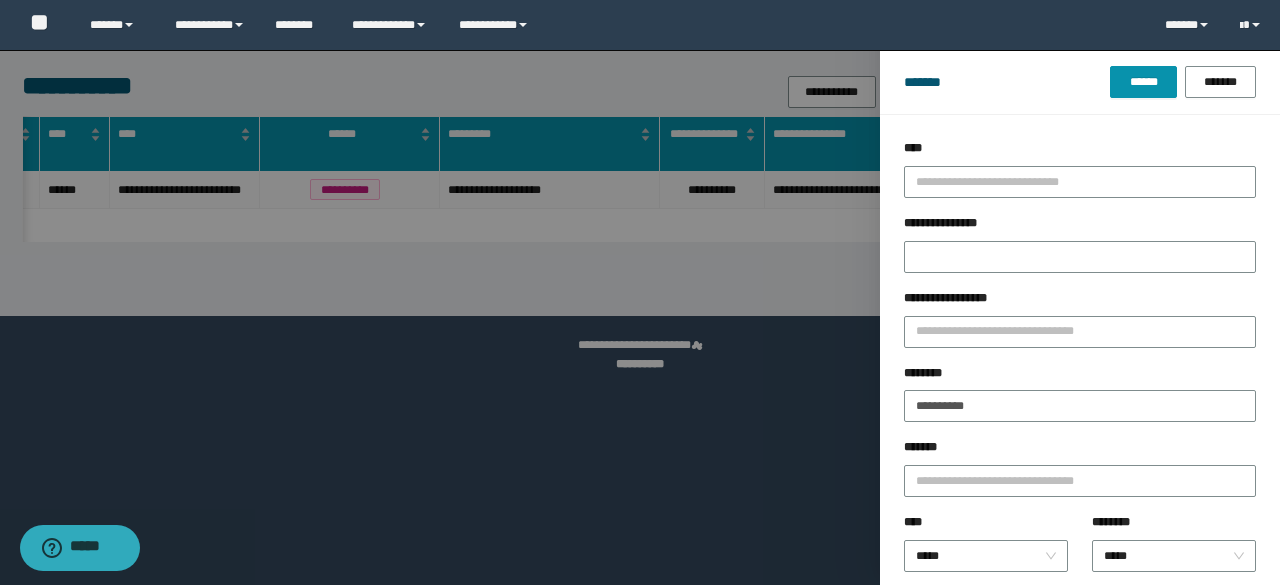 click on "**********" at bounding box center (1080, 401) 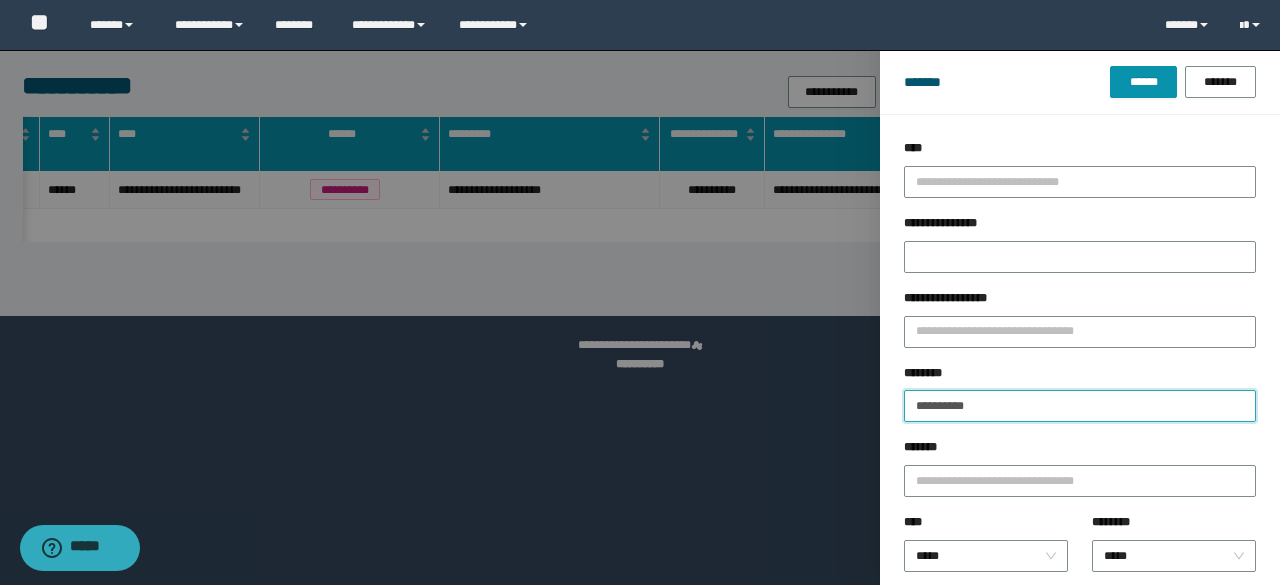 click on "**********" at bounding box center (1080, 406) 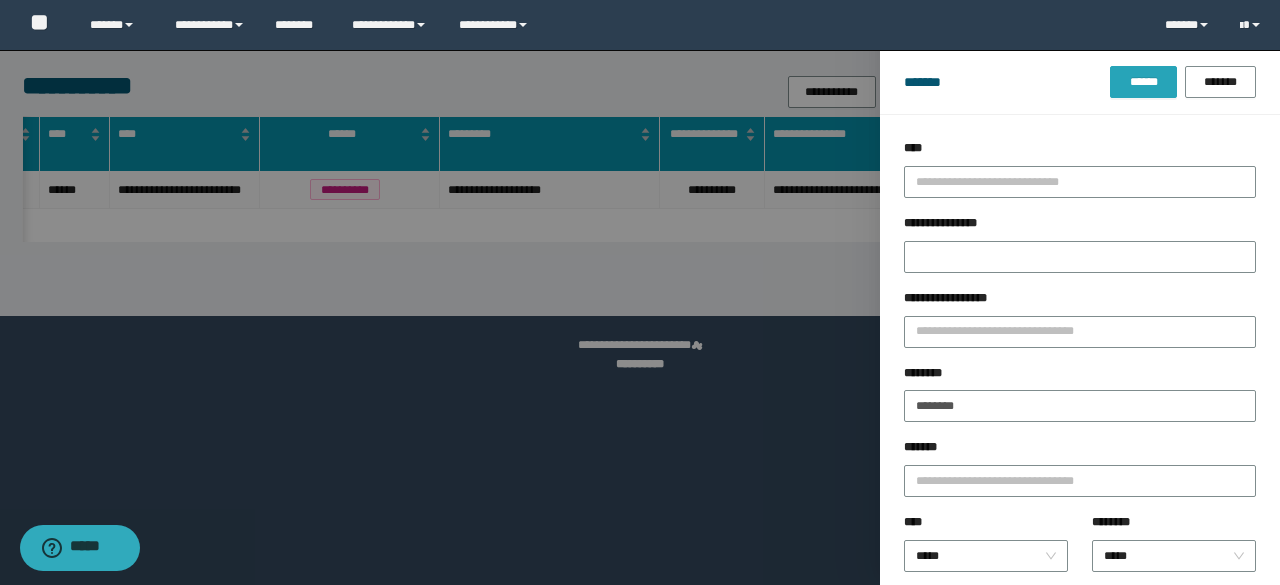 click on "******" at bounding box center [1143, 82] 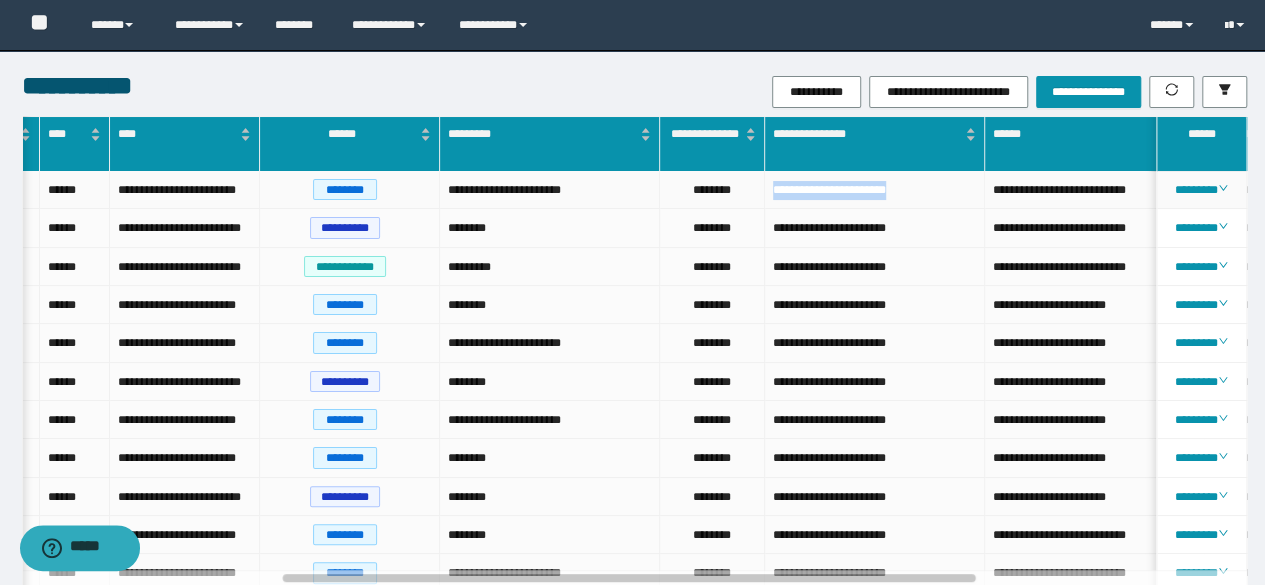 drag, startPoint x: 770, startPoint y: 188, endPoint x: 954, endPoint y: 195, distance: 184.1331 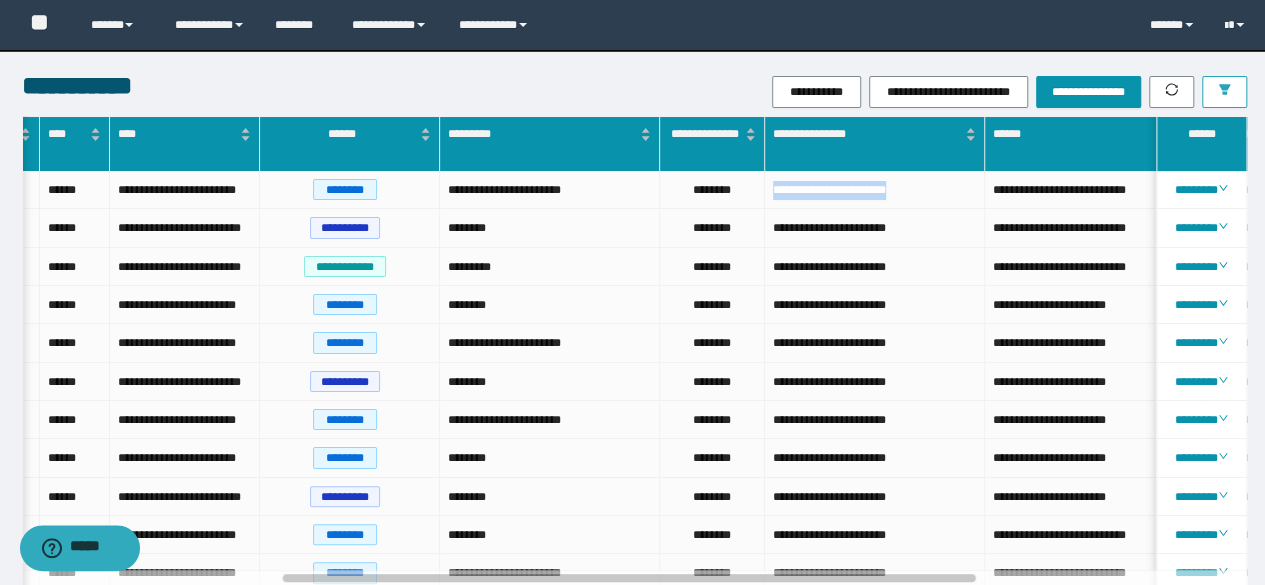 click at bounding box center [1224, 92] 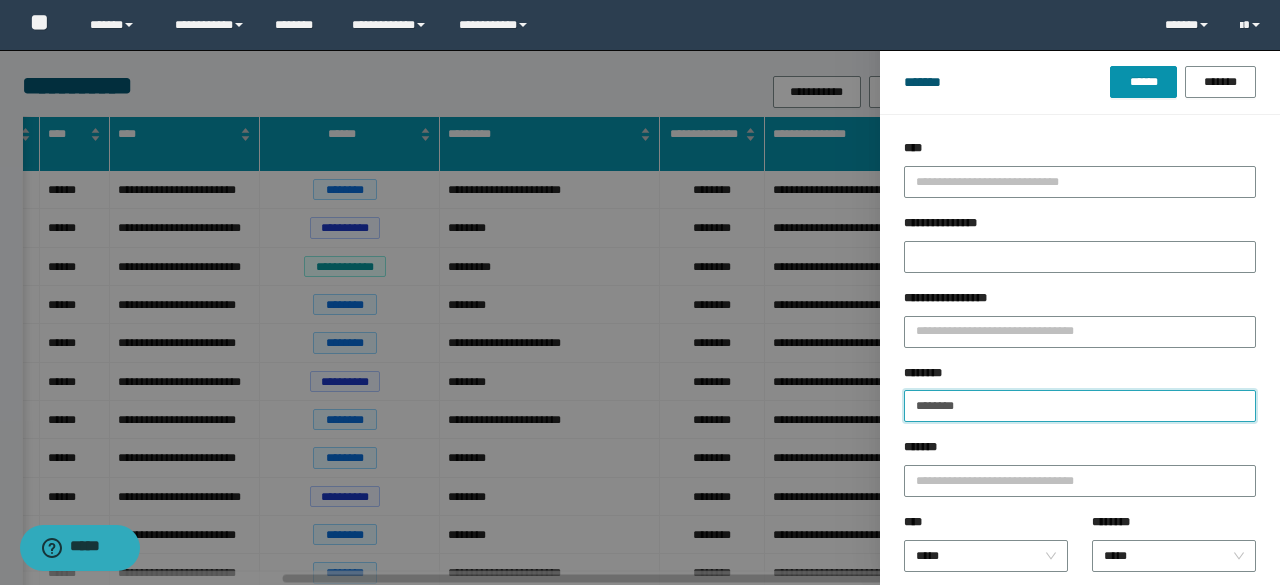 click on "********" at bounding box center (1080, 406) 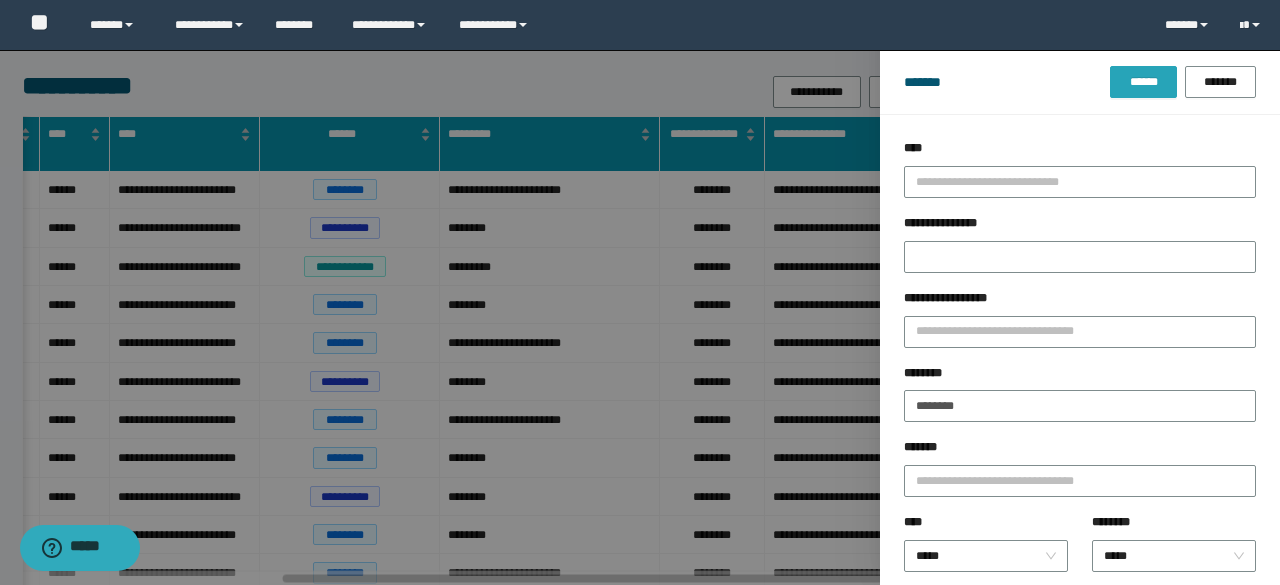 drag, startPoint x: 1172, startPoint y: 65, endPoint x: 1151, endPoint y: 81, distance: 26.400757 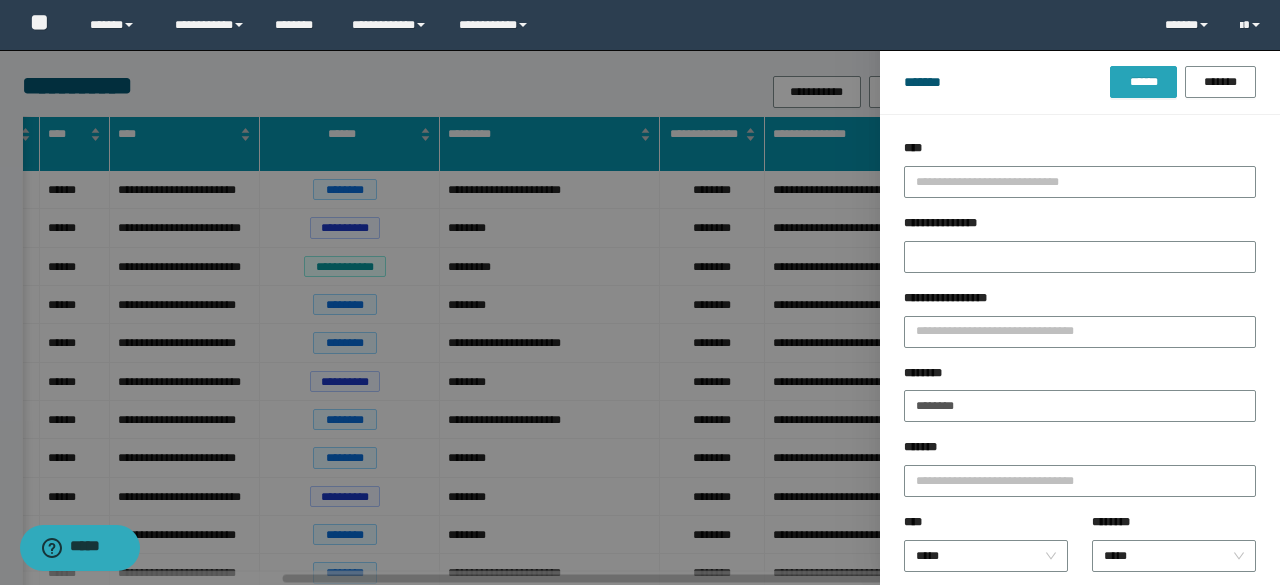 click on "******" at bounding box center (1143, 82) 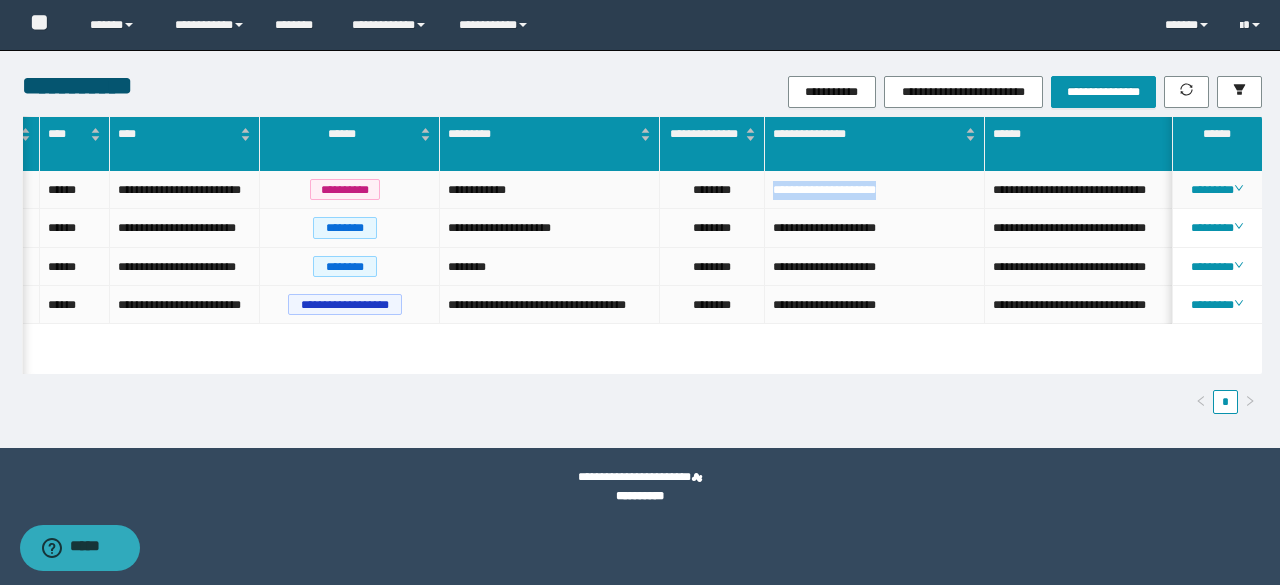 drag, startPoint x: 774, startPoint y: 191, endPoint x: 951, endPoint y: 214, distance: 178.4881 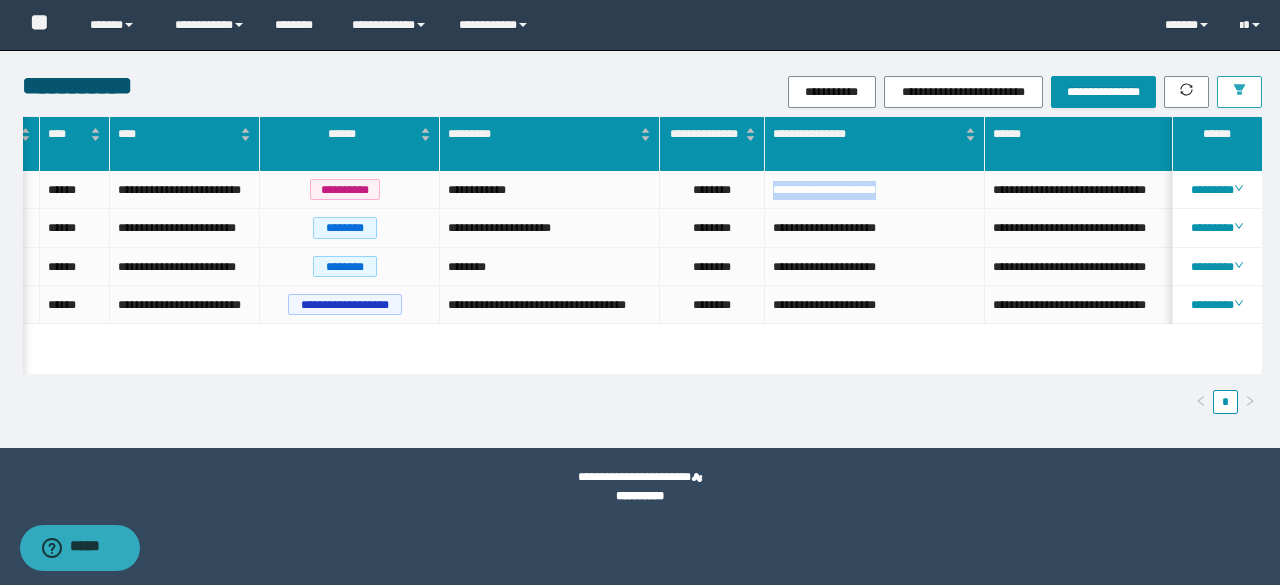 click at bounding box center [1239, 92] 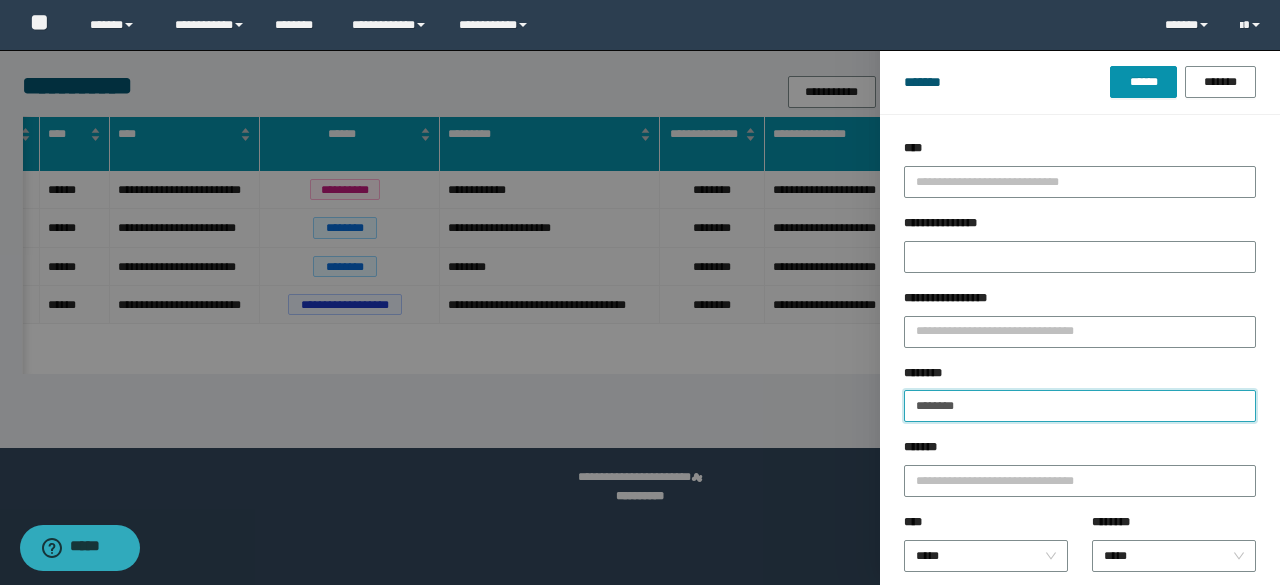 click on "********" at bounding box center [1080, 406] 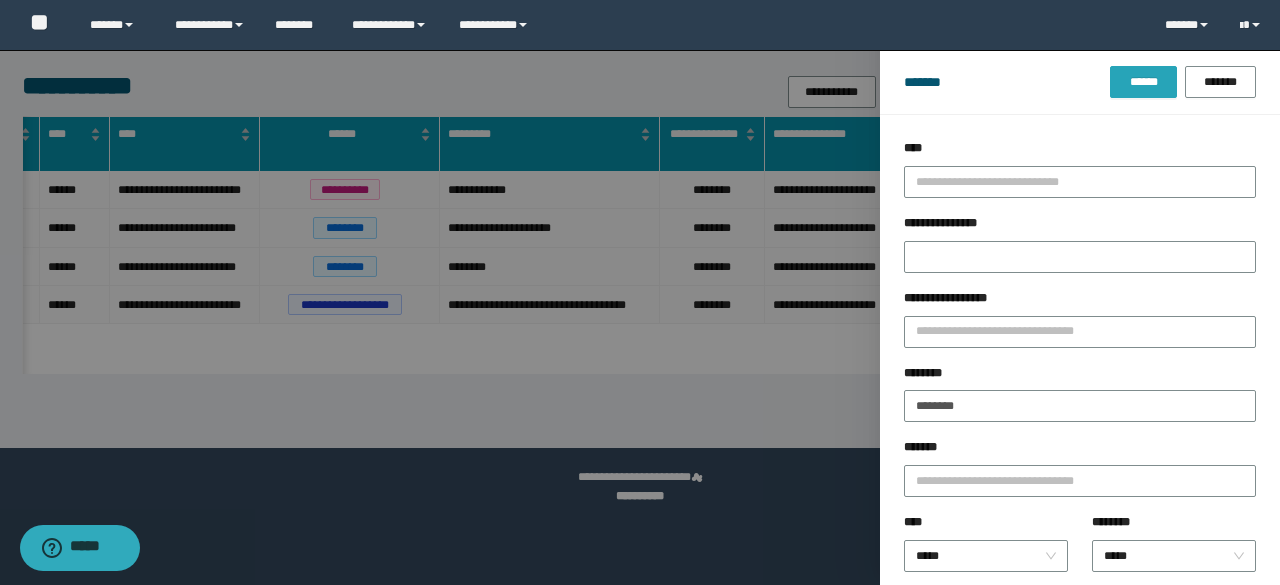 click on "******" at bounding box center [1143, 82] 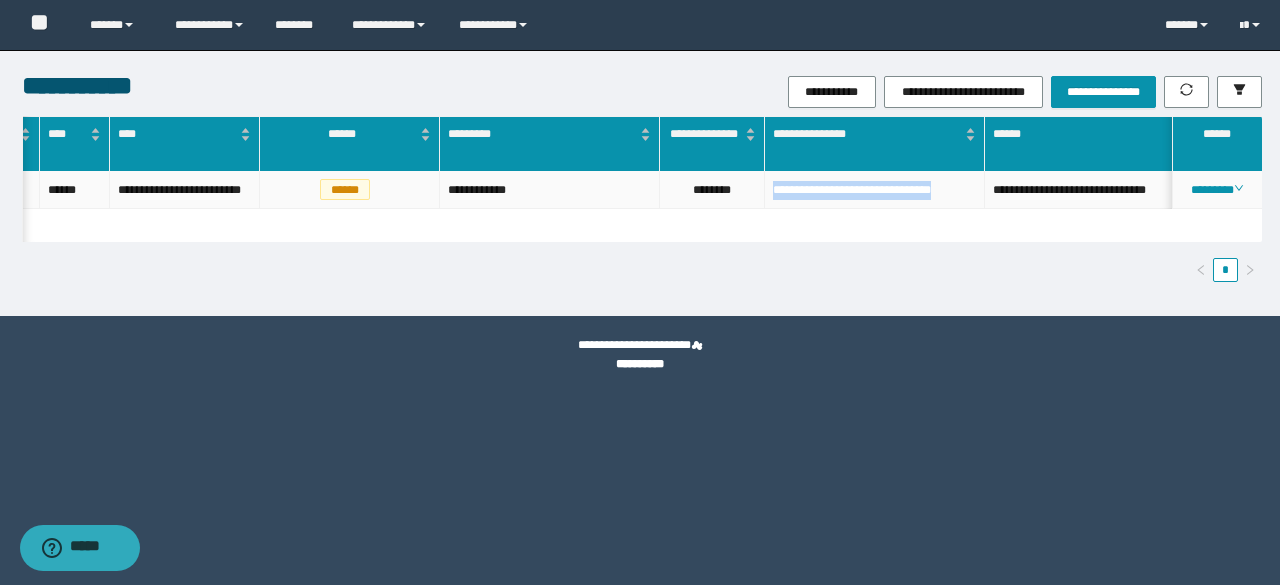 drag, startPoint x: 772, startPoint y: 191, endPoint x: 840, endPoint y: 209, distance: 70.34202 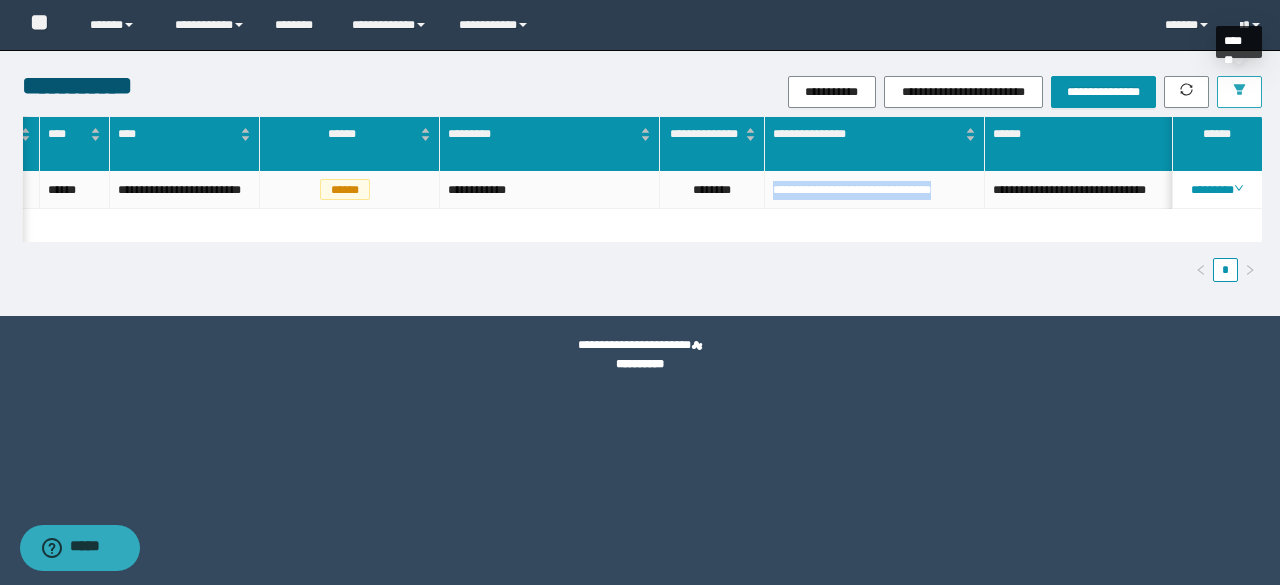 click 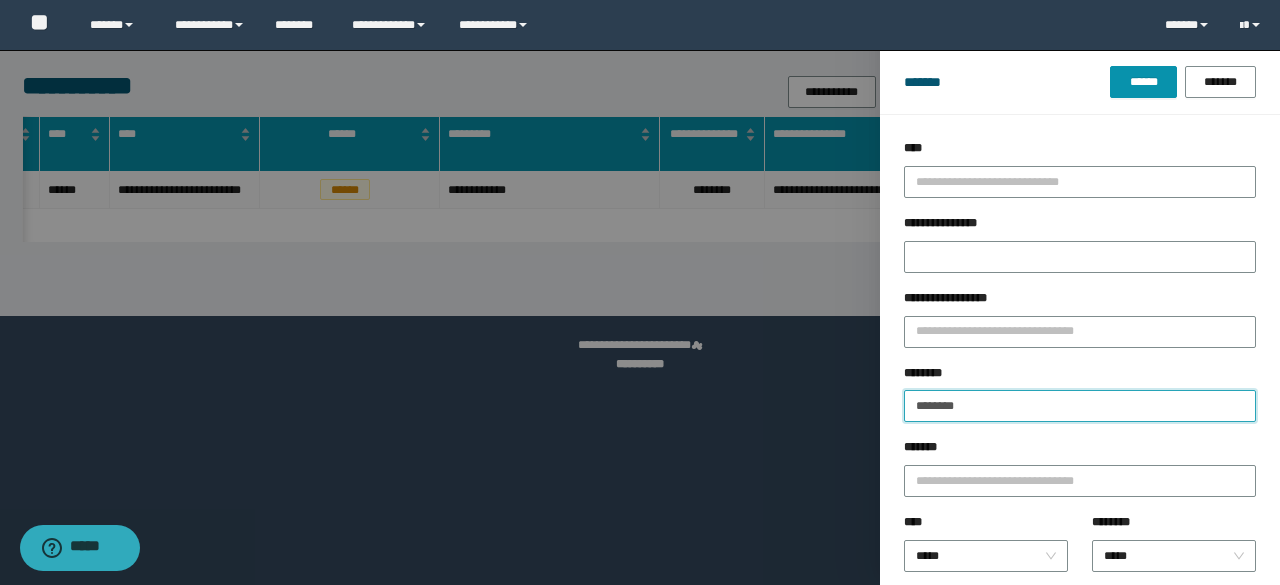 click on "********" at bounding box center (1080, 406) 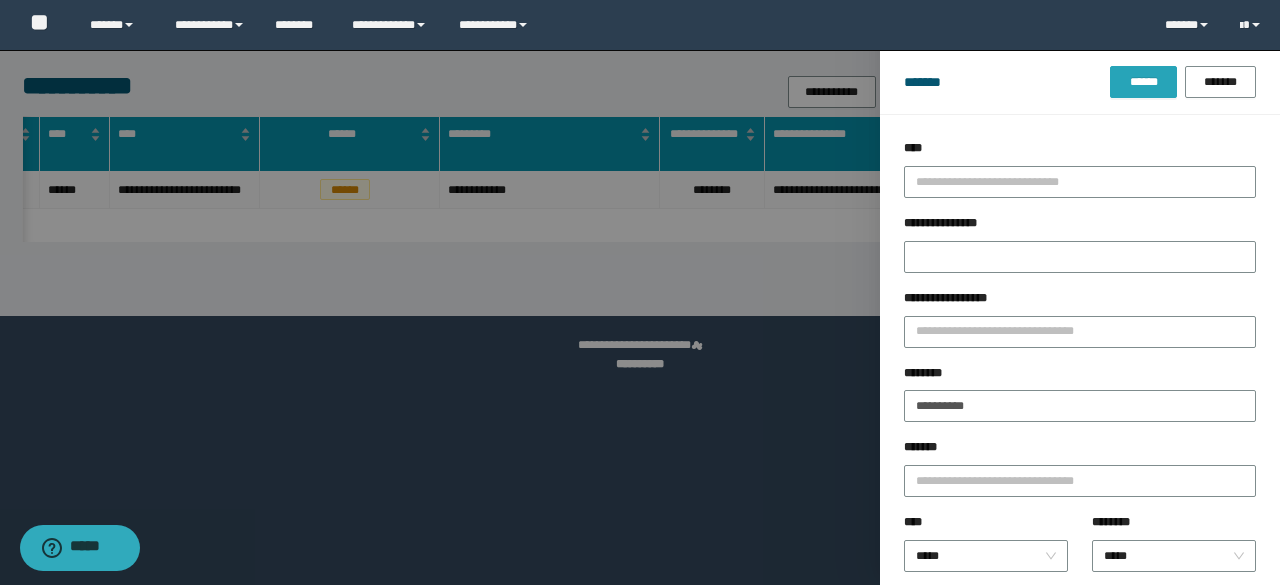 click on "******" at bounding box center (1143, 82) 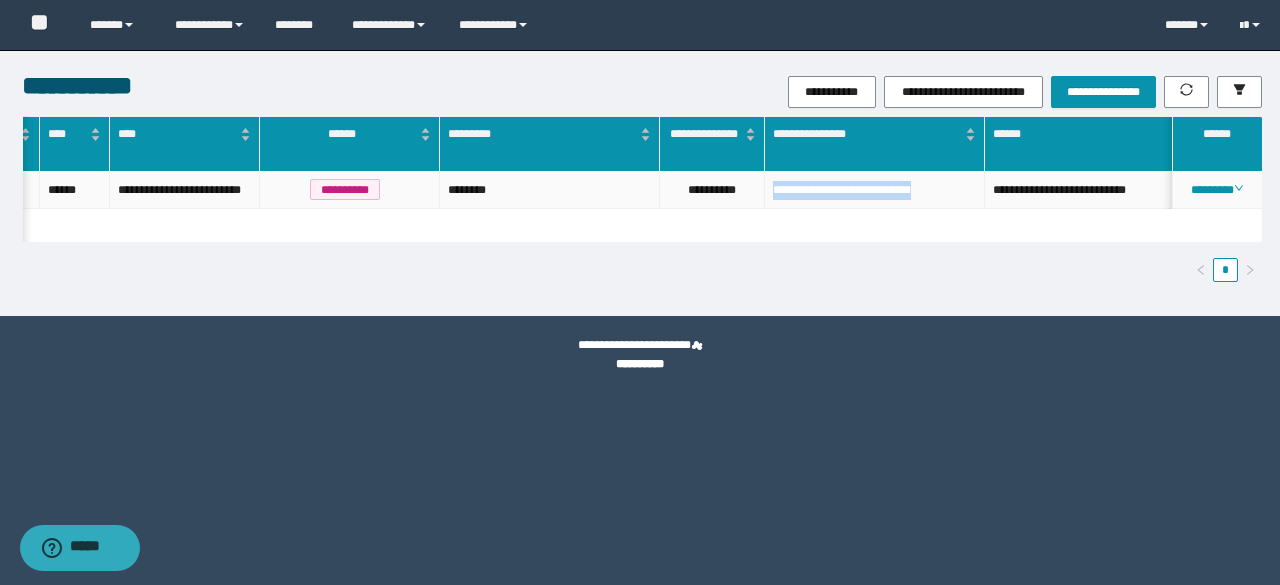 drag, startPoint x: 768, startPoint y: 191, endPoint x: 969, endPoint y: 191, distance: 201 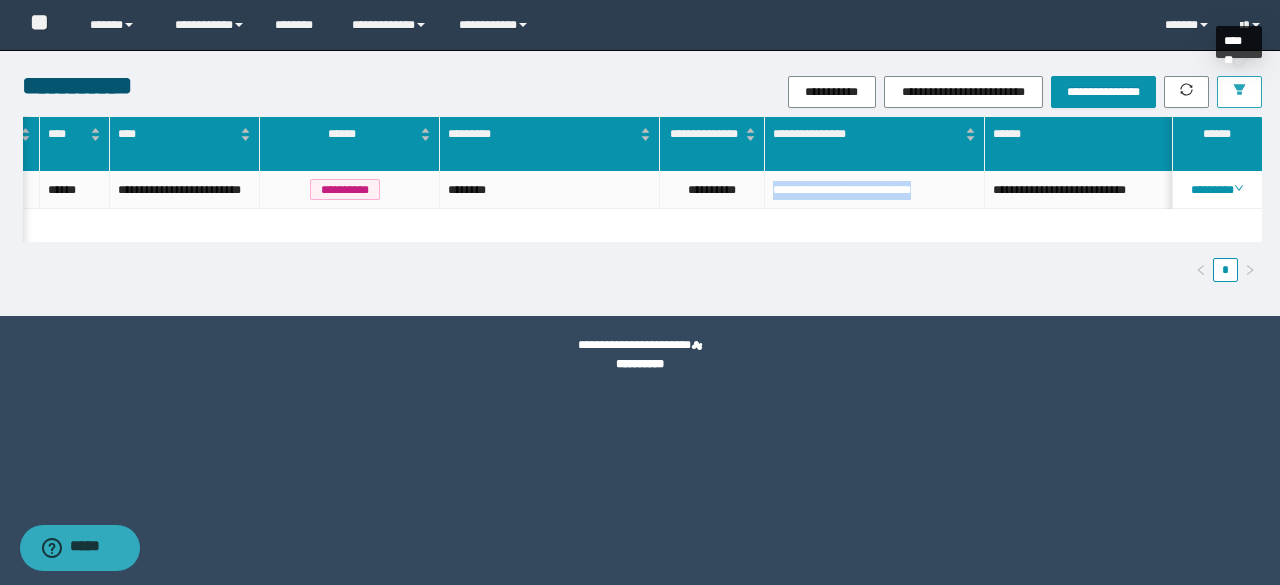 click 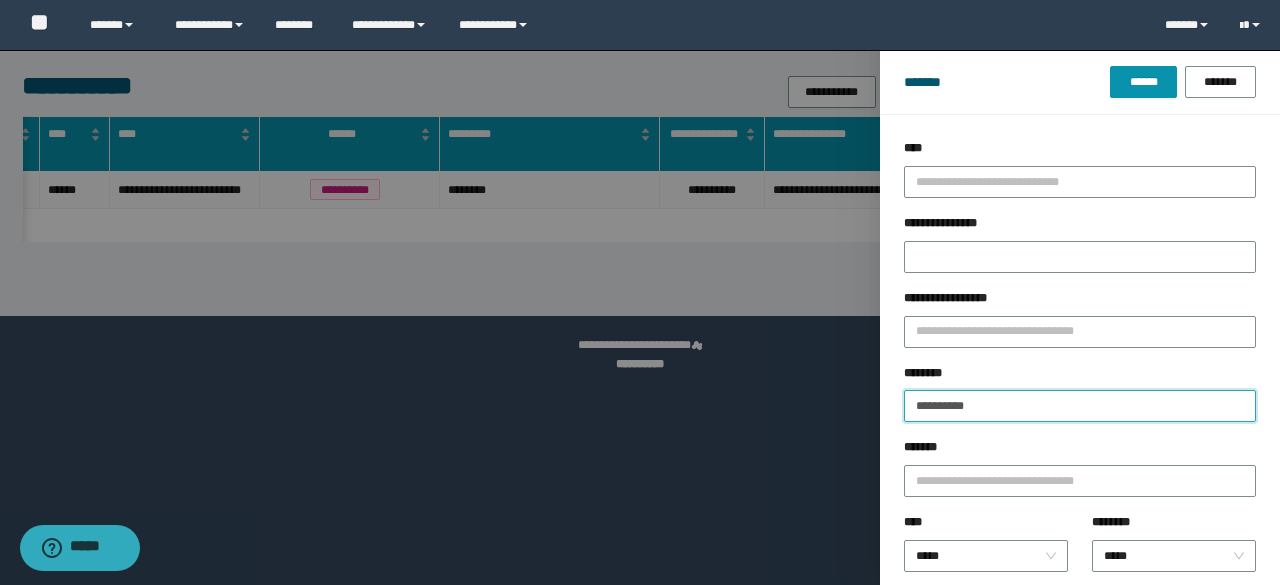 click on "**********" at bounding box center (1080, 406) 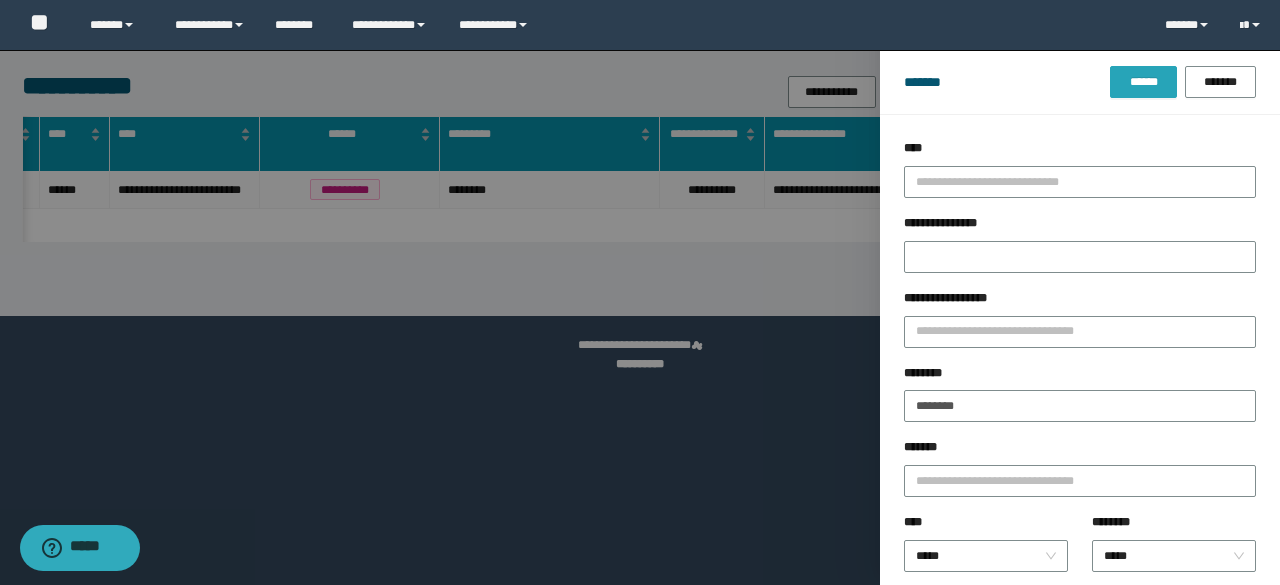 click on "******" at bounding box center (1143, 82) 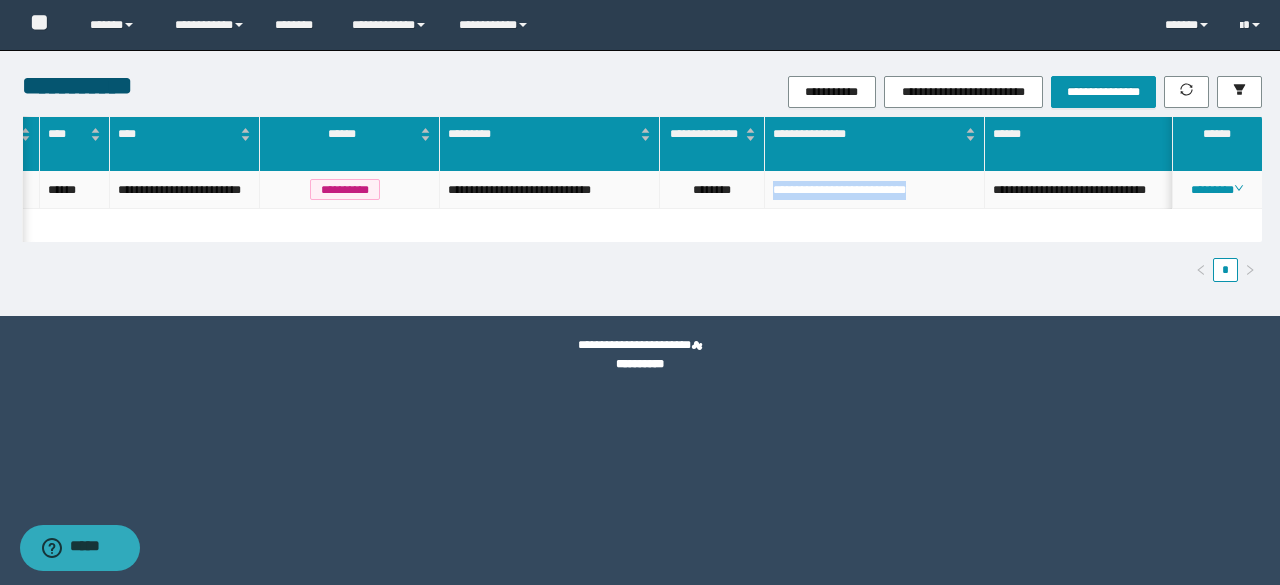 drag, startPoint x: 770, startPoint y: 192, endPoint x: 956, endPoint y: 196, distance: 186.043 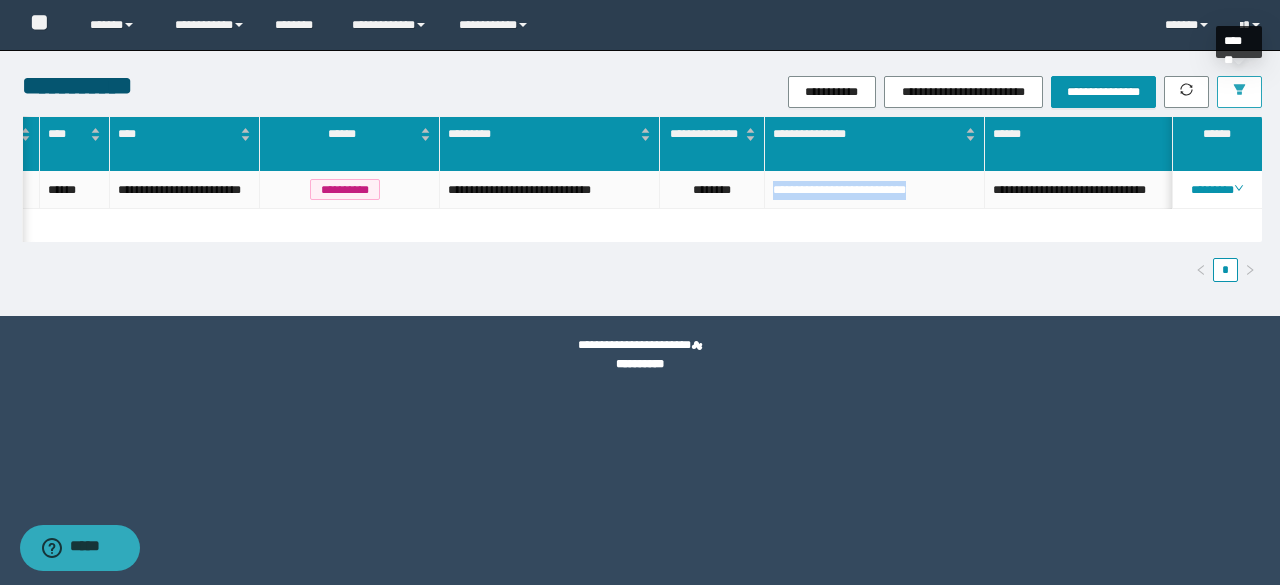 click at bounding box center (1239, 92) 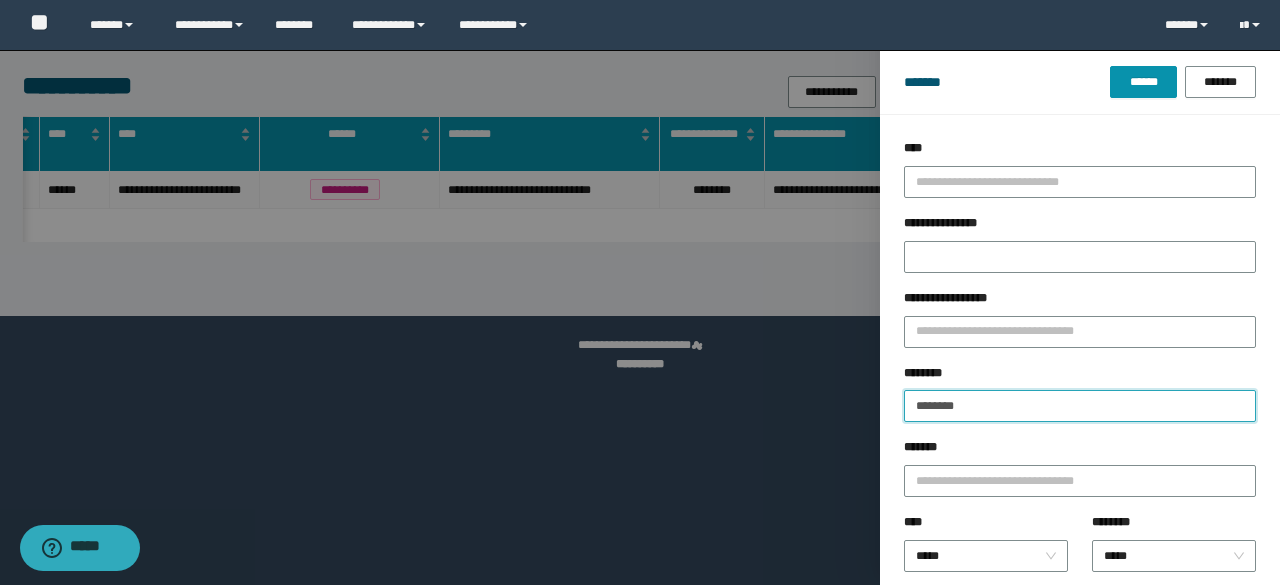 click on "********" at bounding box center (1080, 406) 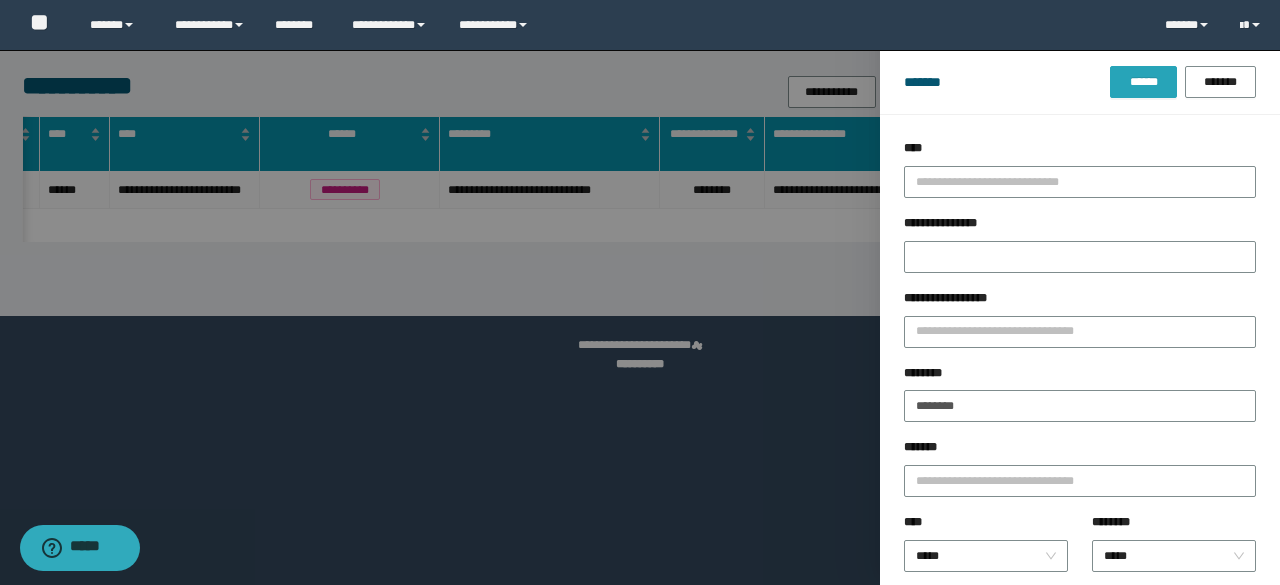 click on "******" at bounding box center (1143, 82) 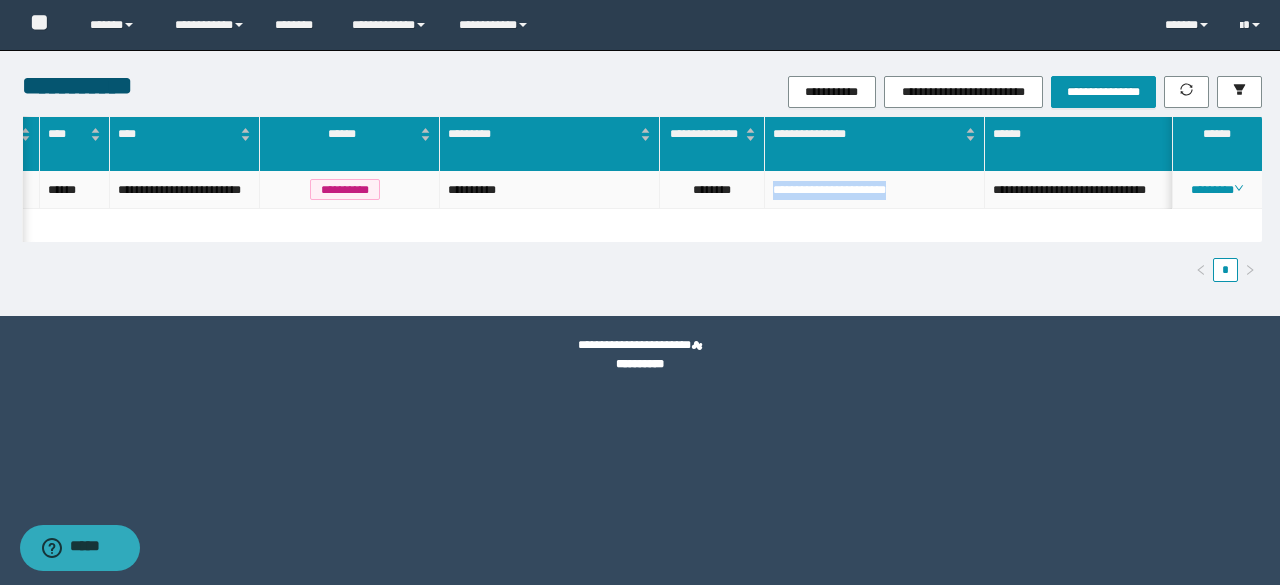 drag, startPoint x: 766, startPoint y: 189, endPoint x: 942, endPoint y: 192, distance: 176.02557 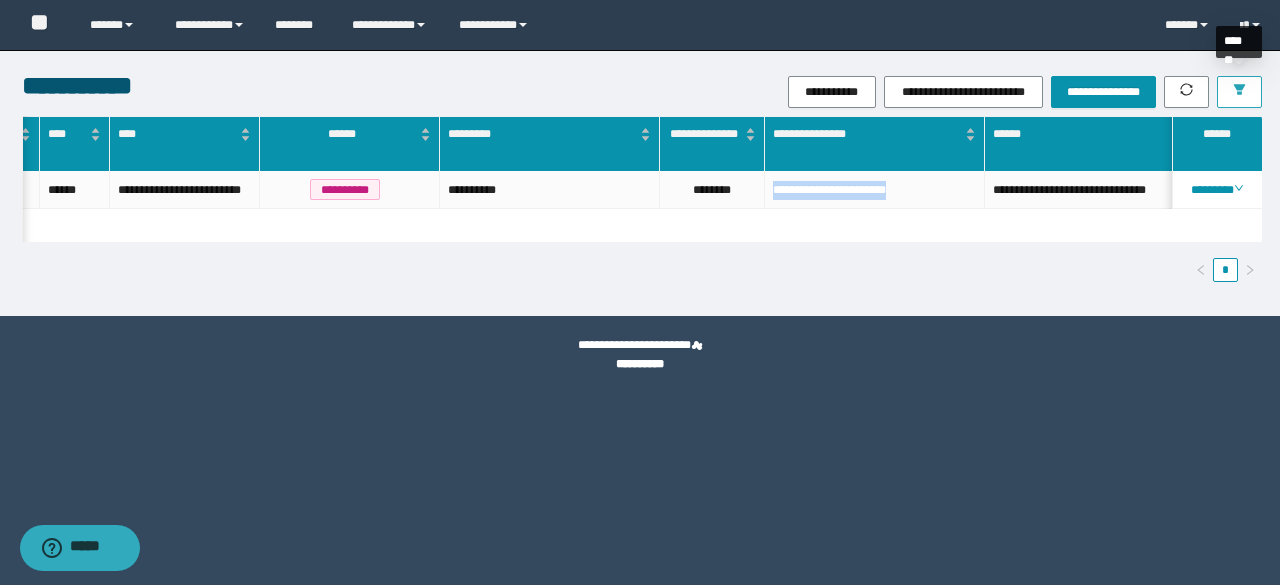 click at bounding box center (1239, 92) 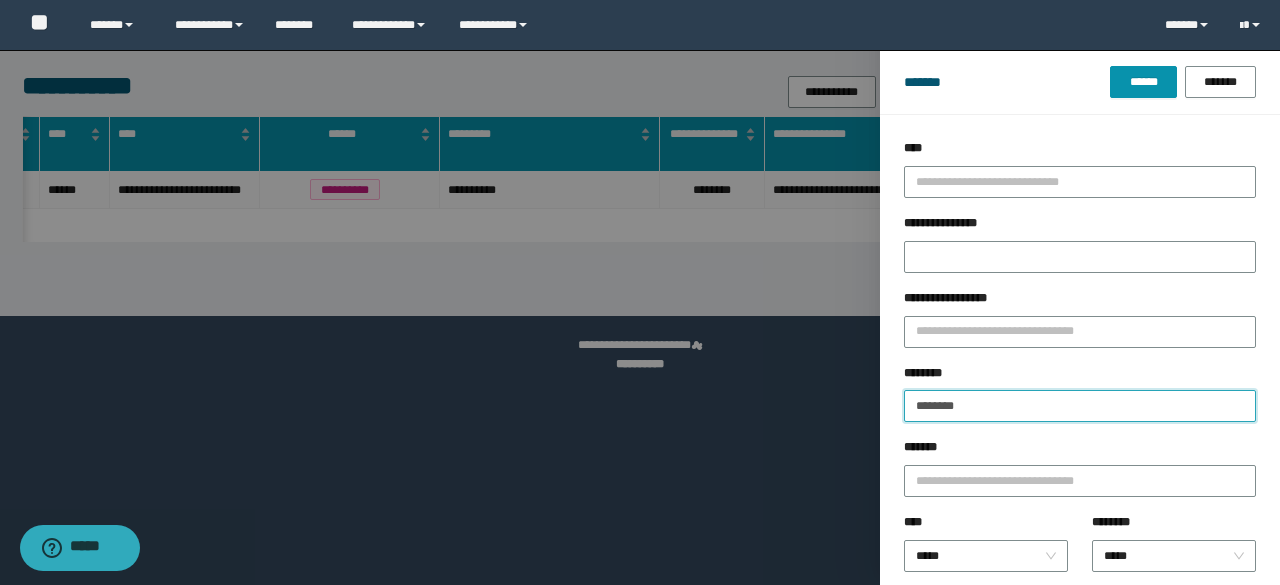 click on "********" at bounding box center (1080, 406) 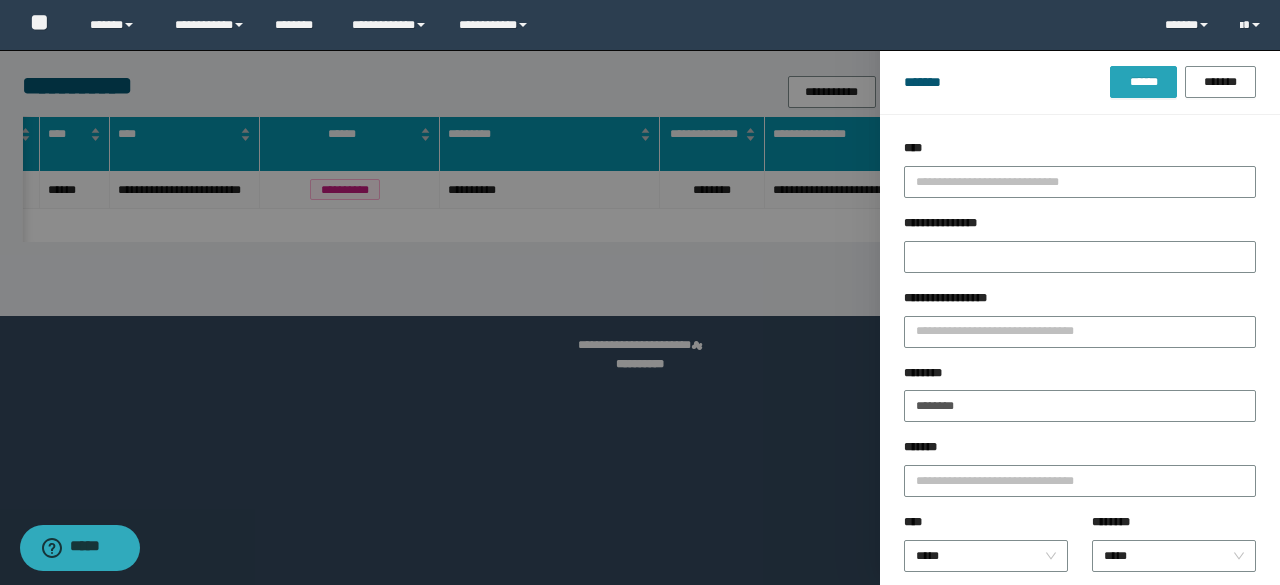 click on "******" at bounding box center (1143, 82) 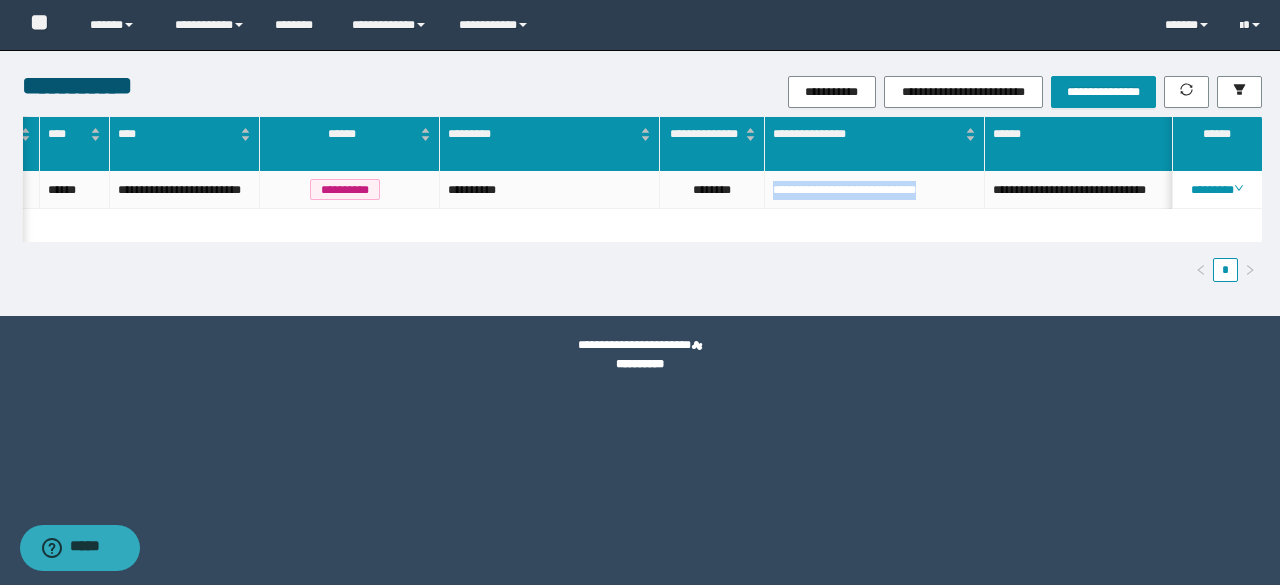 drag, startPoint x: 770, startPoint y: 193, endPoint x: 974, endPoint y: 227, distance: 206.81392 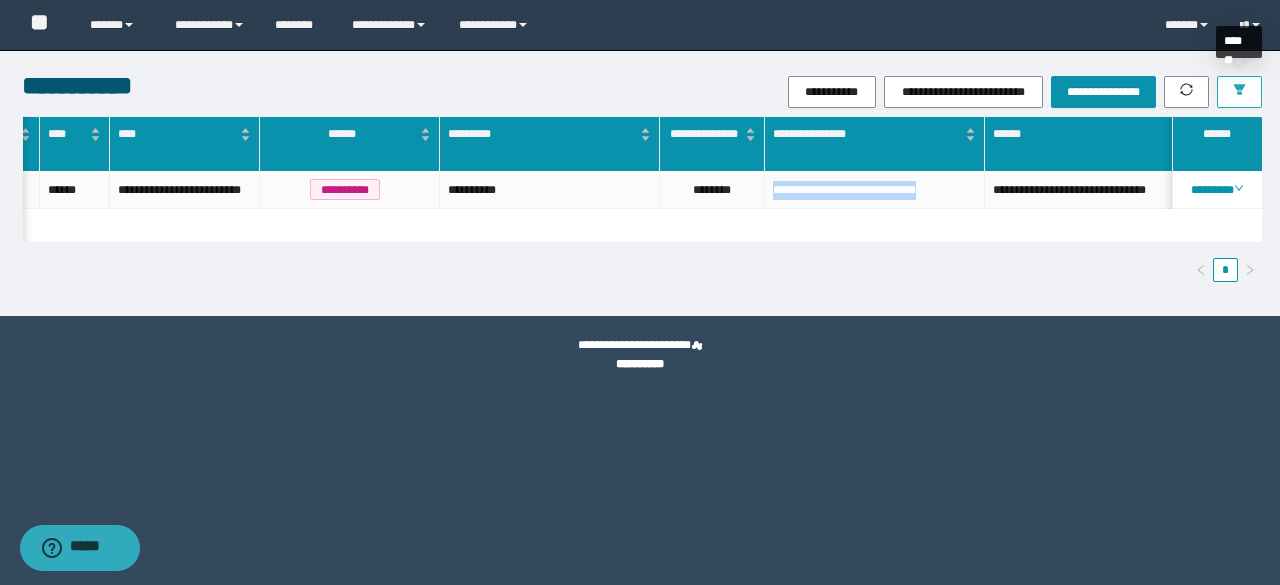 click at bounding box center [1239, 92] 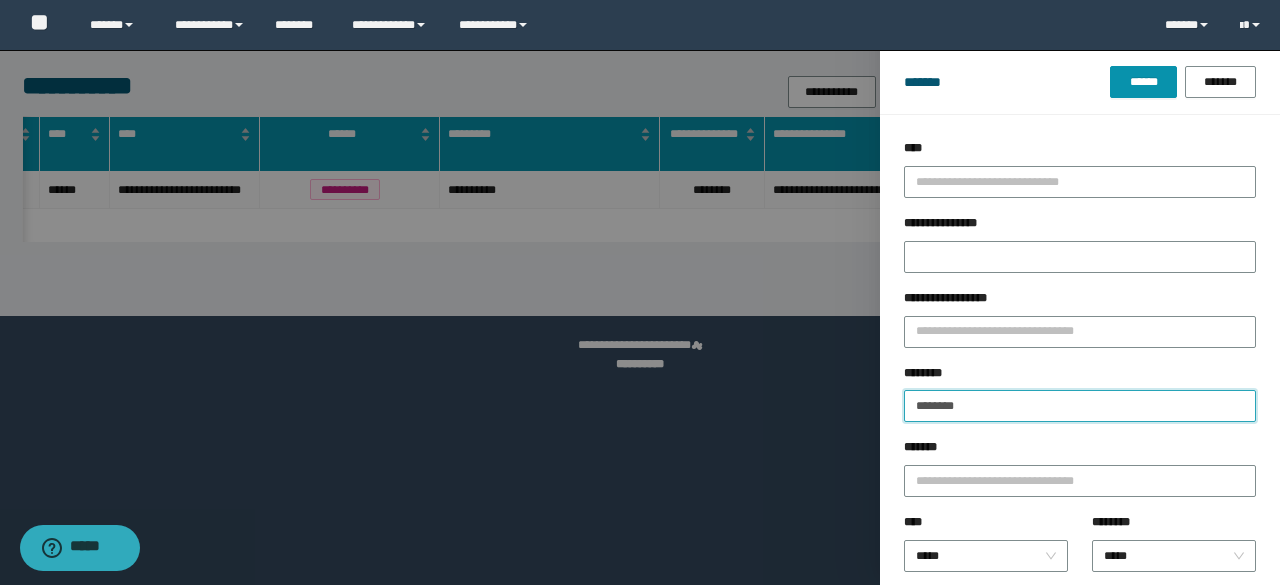 click on "********" at bounding box center (1080, 406) 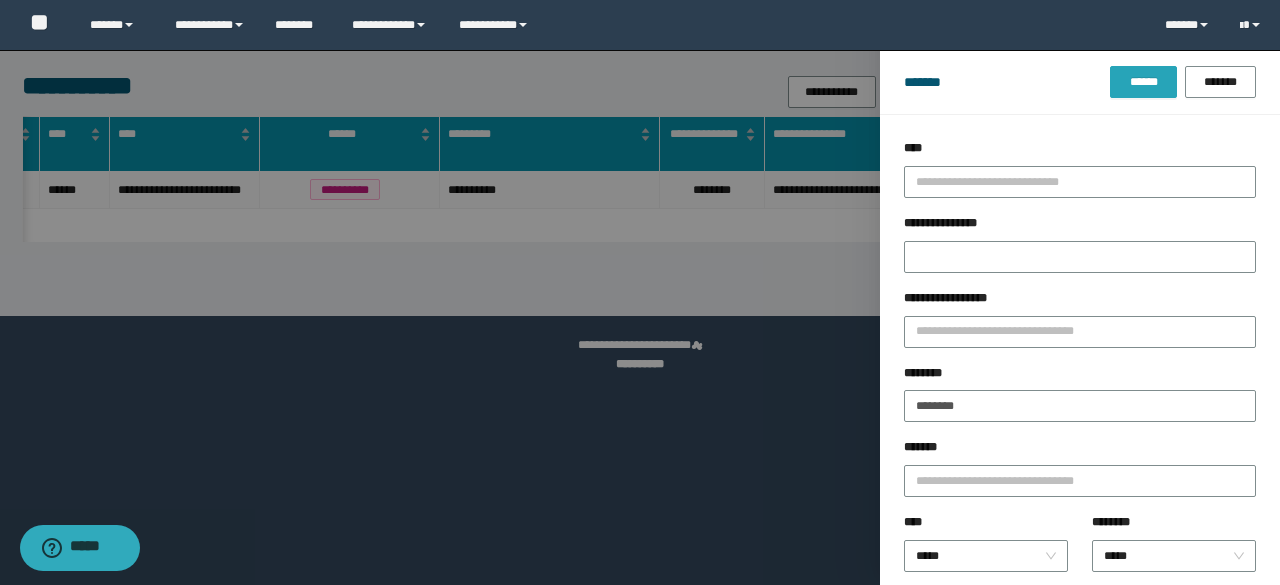 click on "******" at bounding box center (1143, 82) 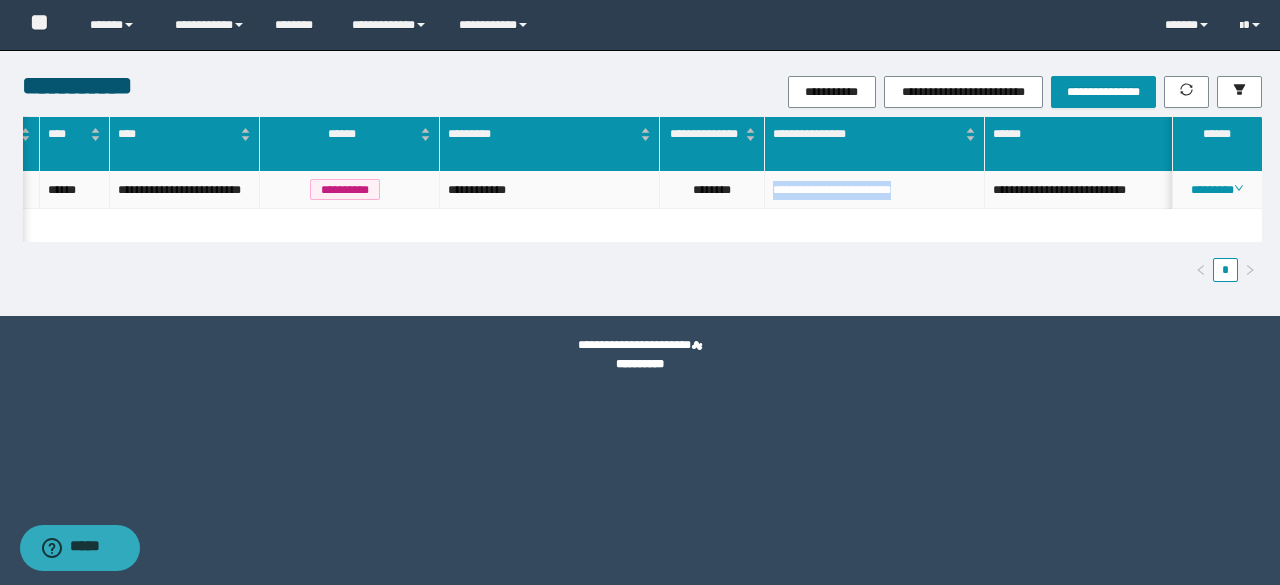 drag, startPoint x: 772, startPoint y: 188, endPoint x: 944, endPoint y: 195, distance: 172.14238 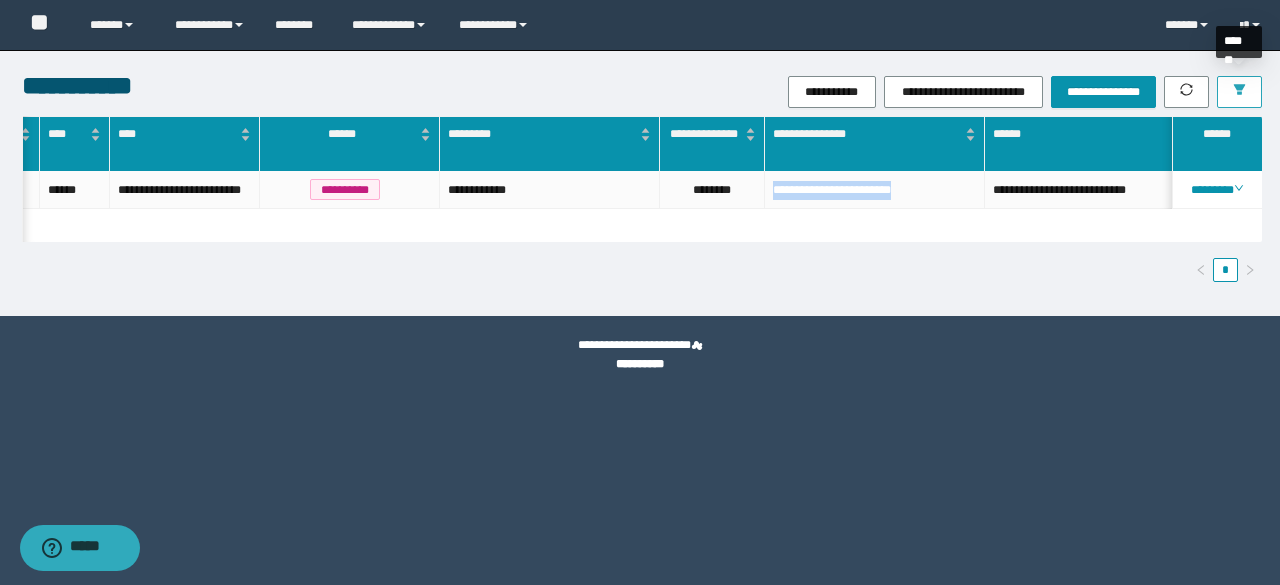 click 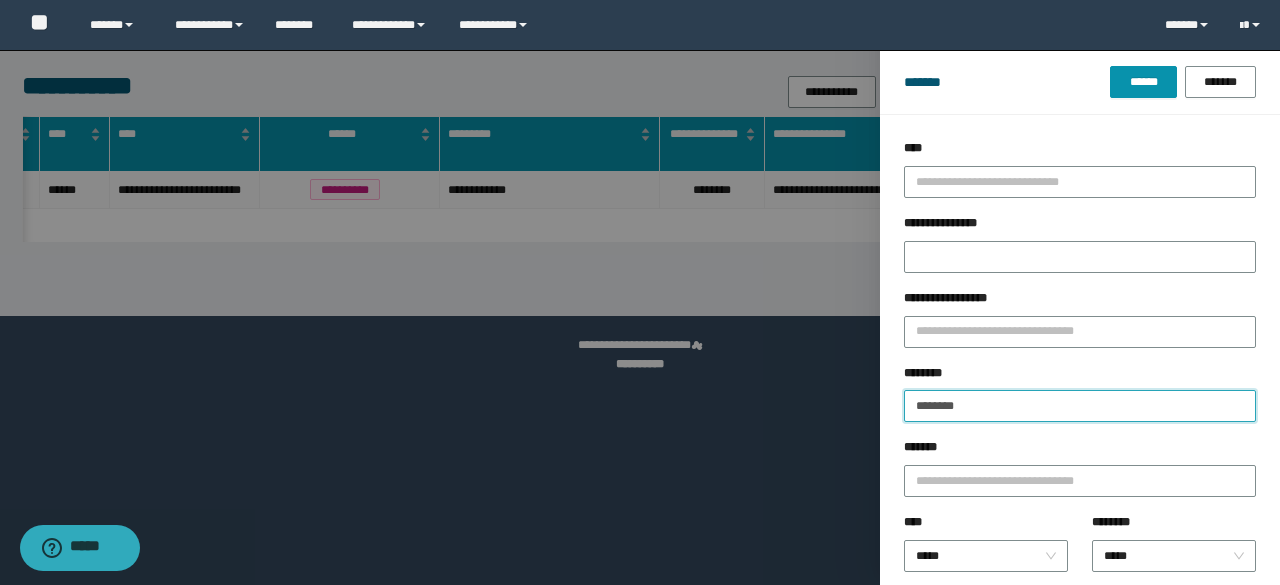 click on "********" at bounding box center [1080, 406] 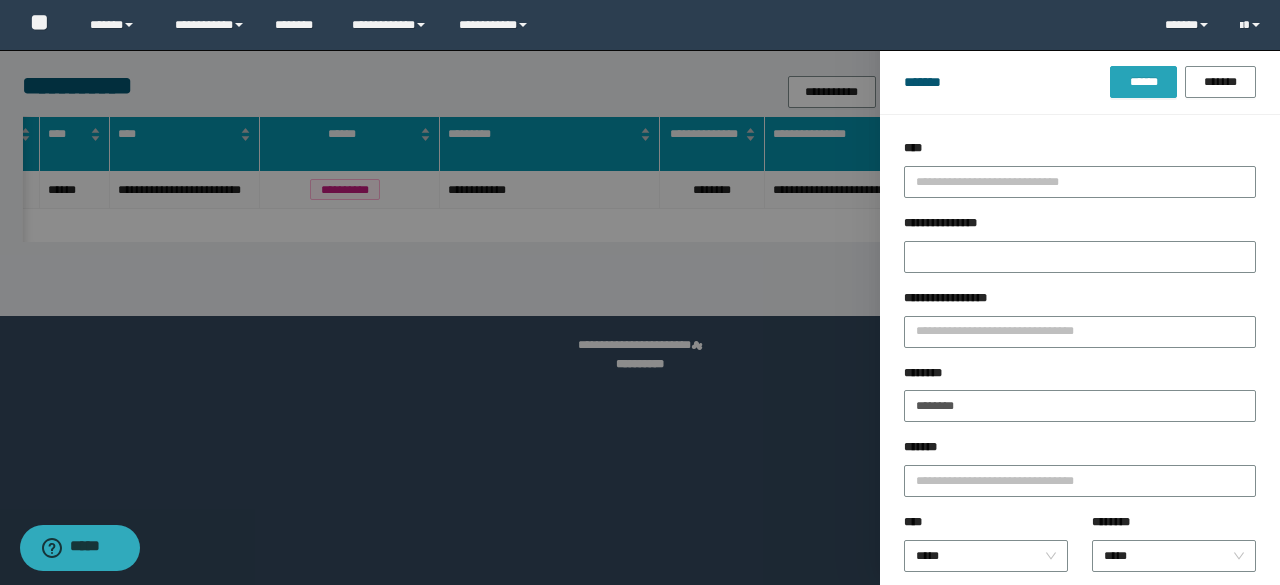 click on "******" at bounding box center (1143, 82) 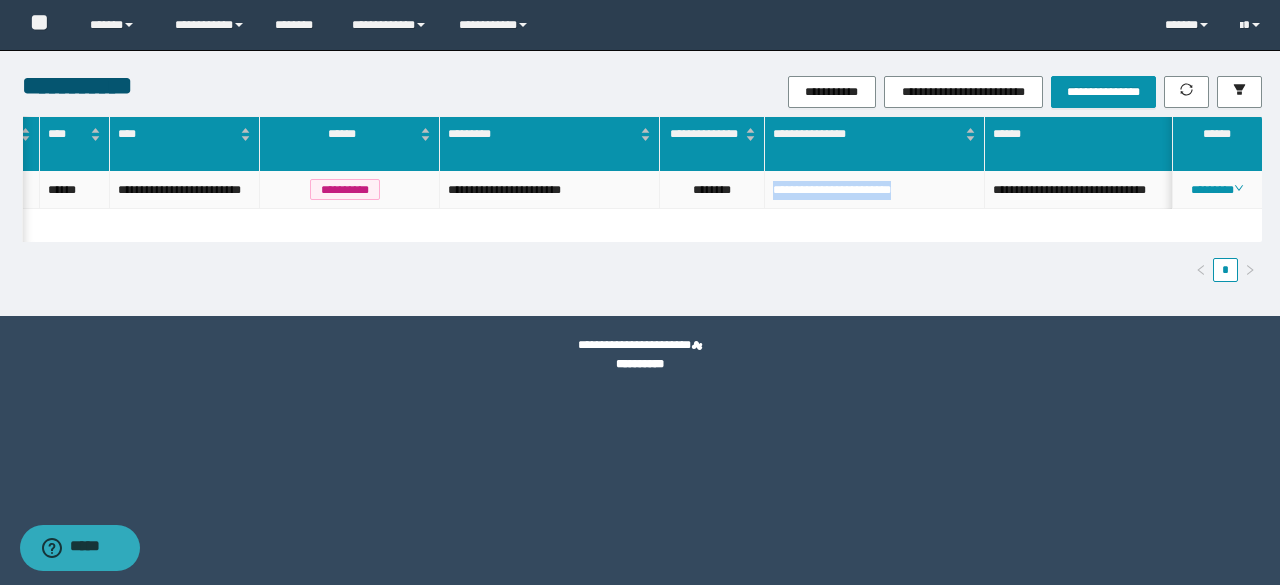drag, startPoint x: 770, startPoint y: 193, endPoint x: 954, endPoint y: 207, distance: 184.53185 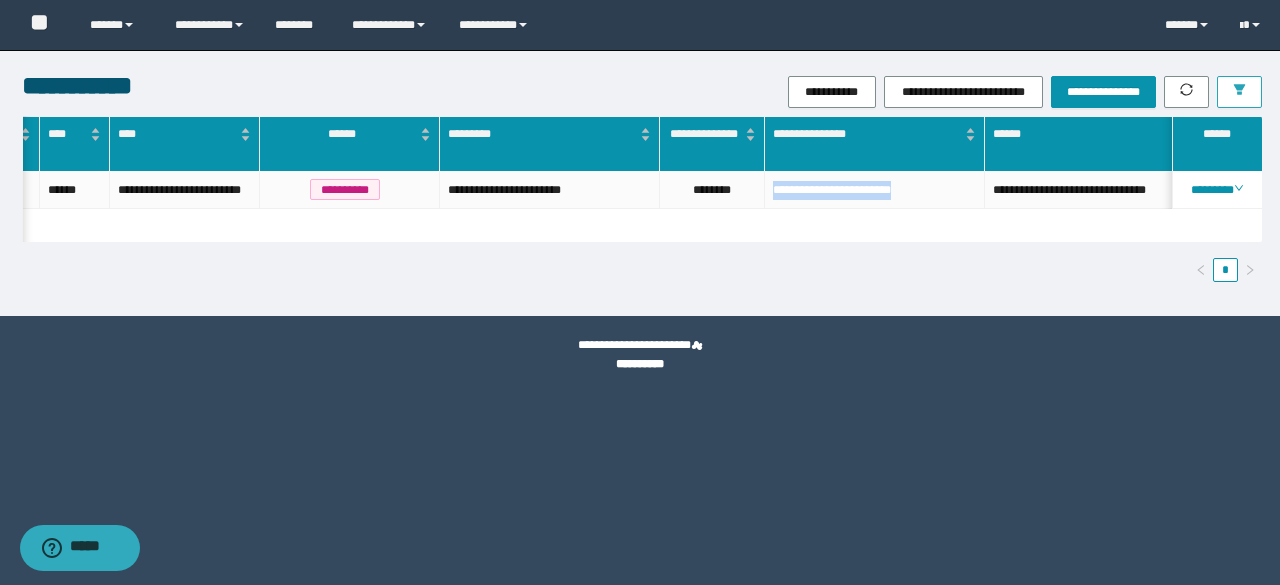 click 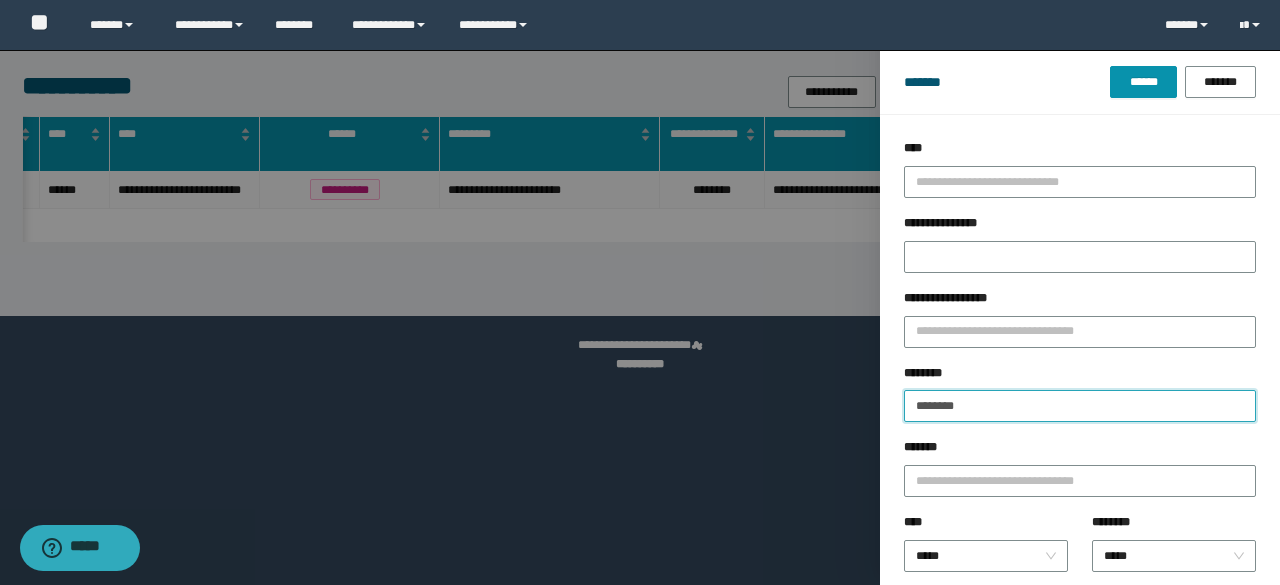 click on "********" at bounding box center (1080, 406) 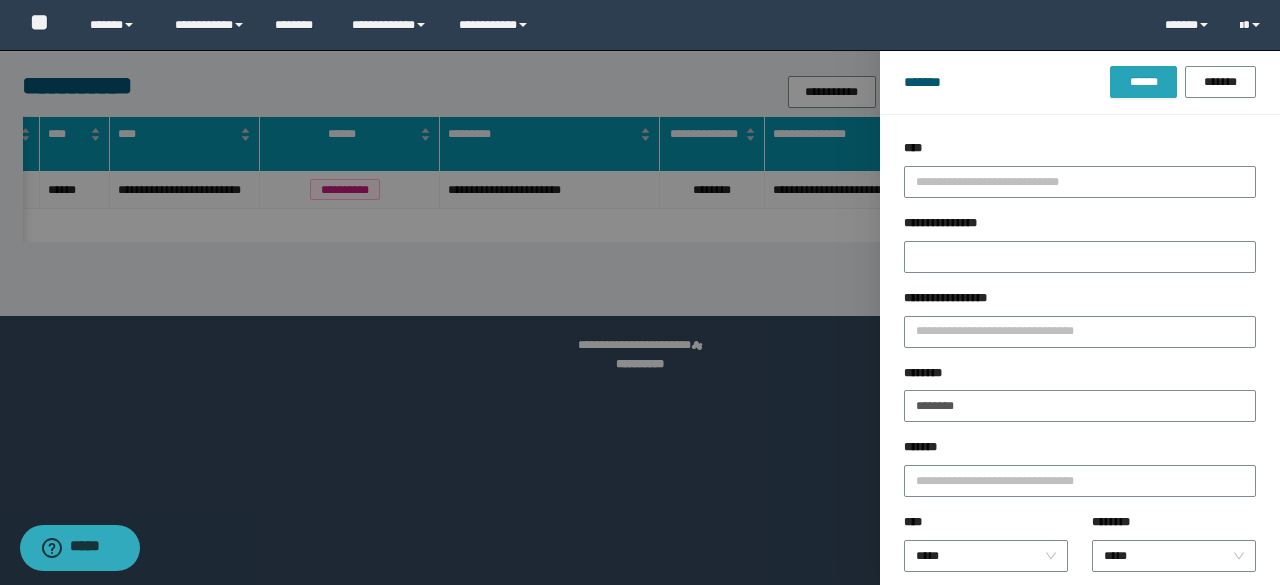 click on "******" at bounding box center (1143, 82) 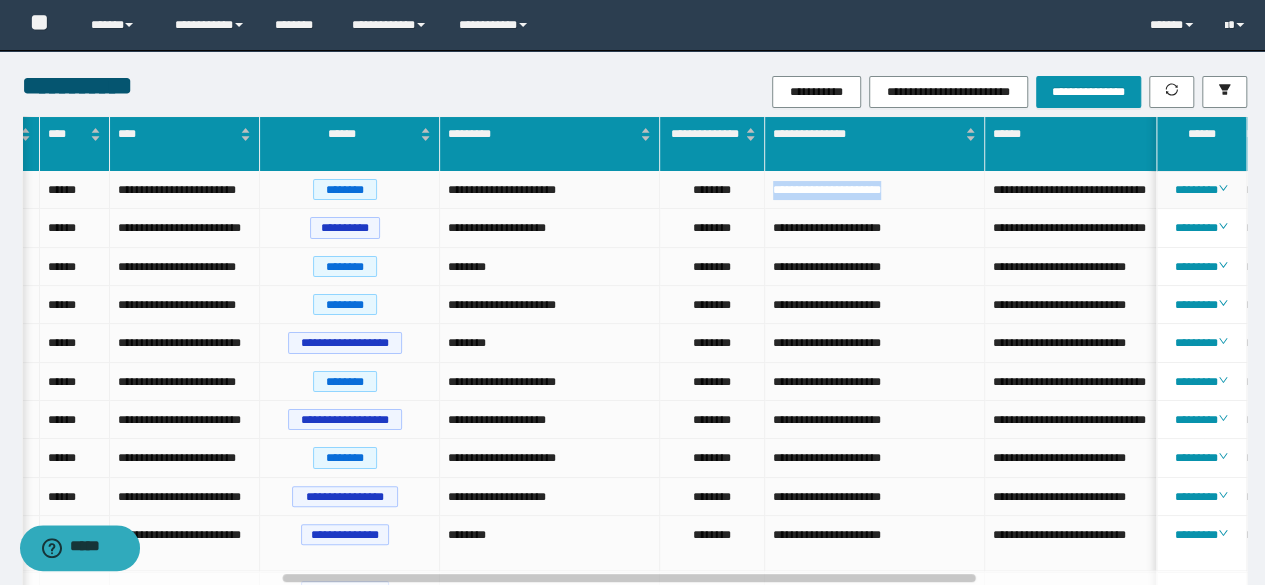 drag, startPoint x: 766, startPoint y: 195, endPoint x: 940, endPoint y: 191, distance: 174.04597 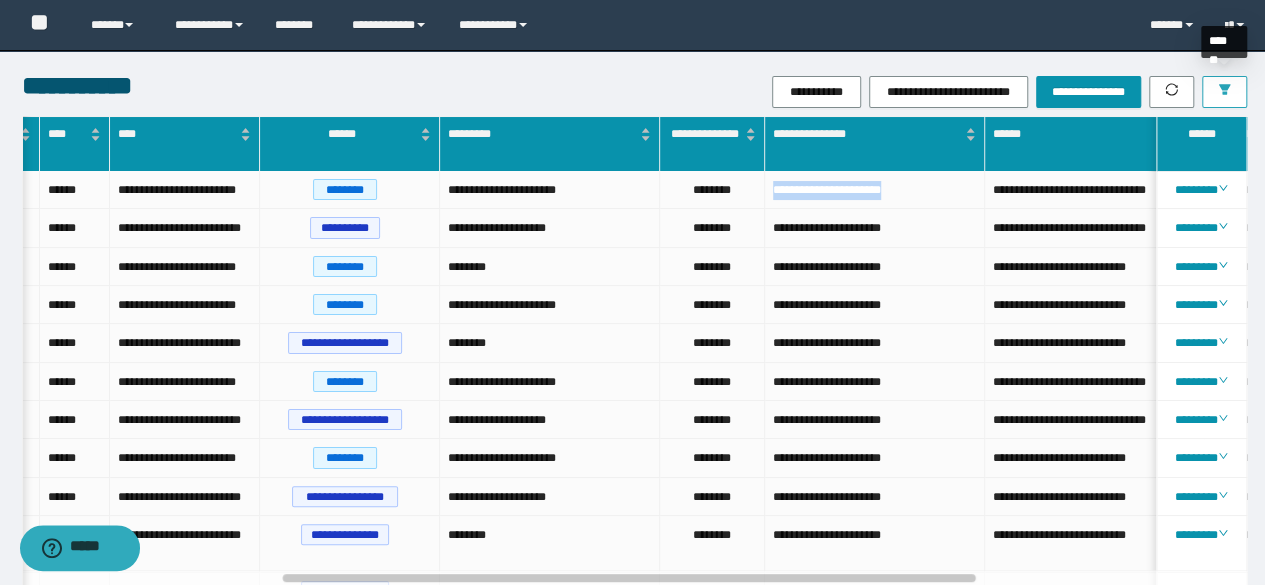 click at bounding box center [1224, 91] 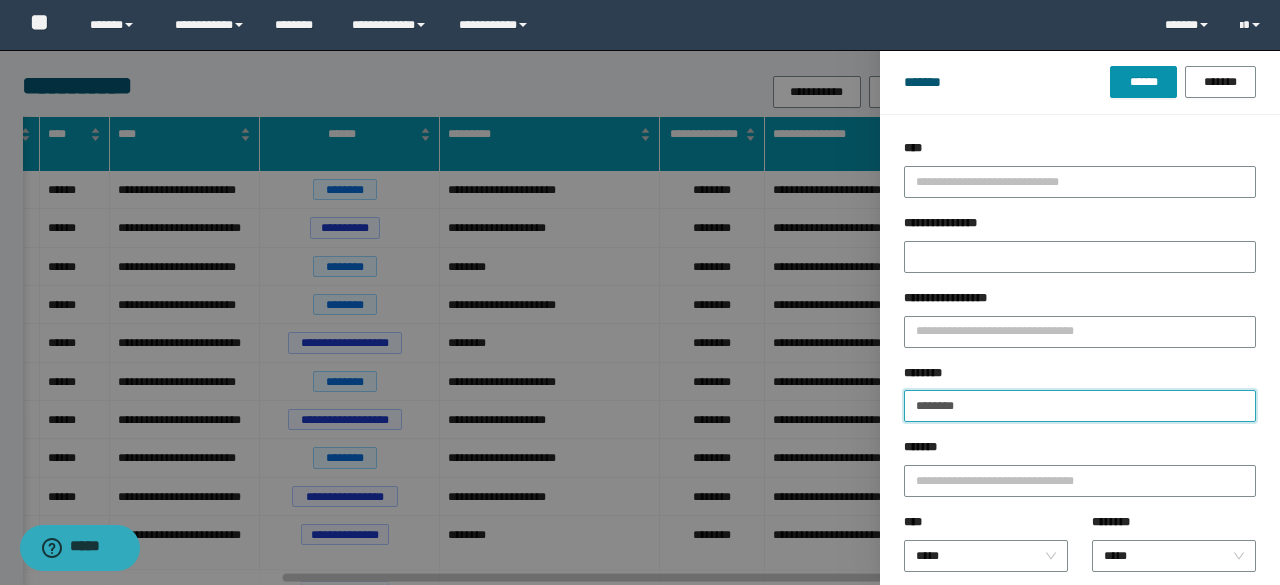 click on "********" at bounding box center (1080, 406) 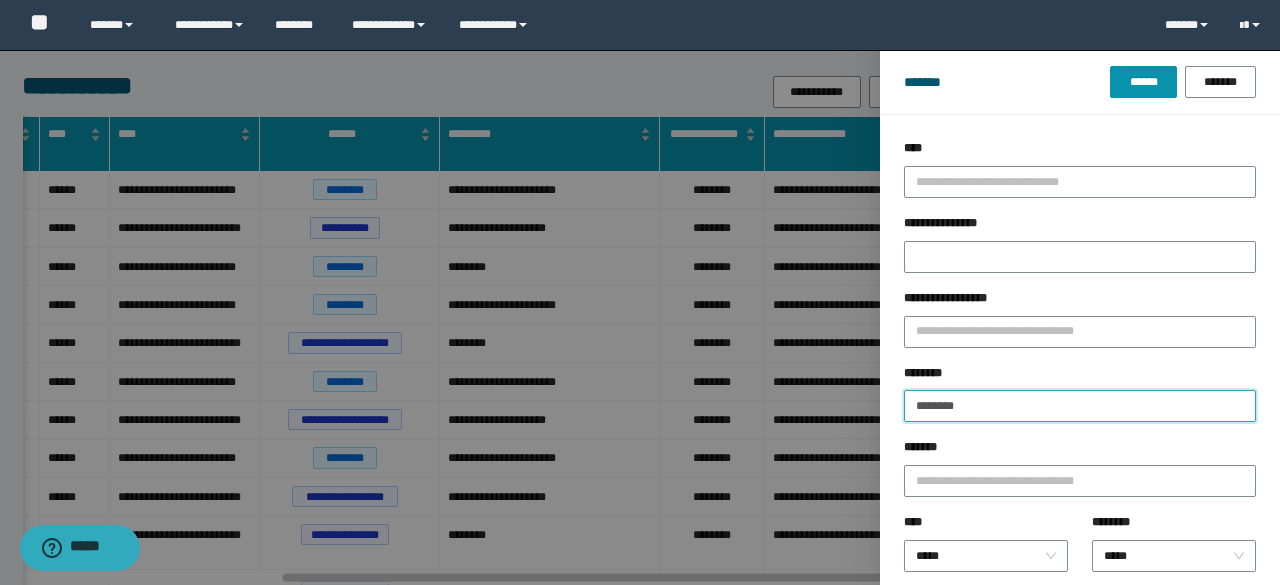paste 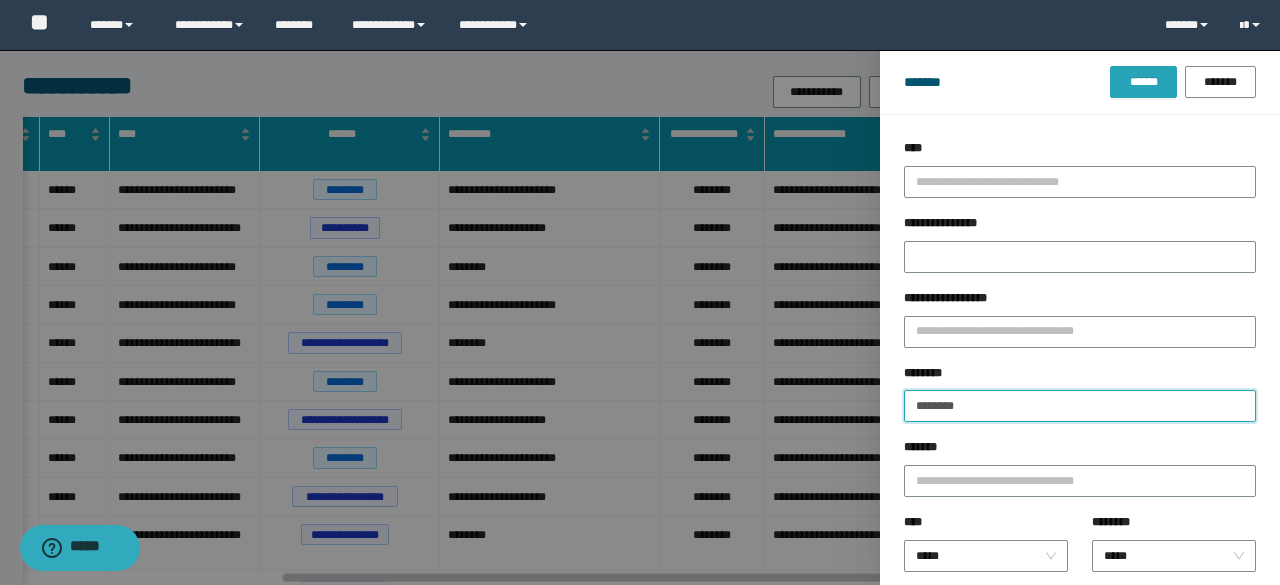 type on "********" 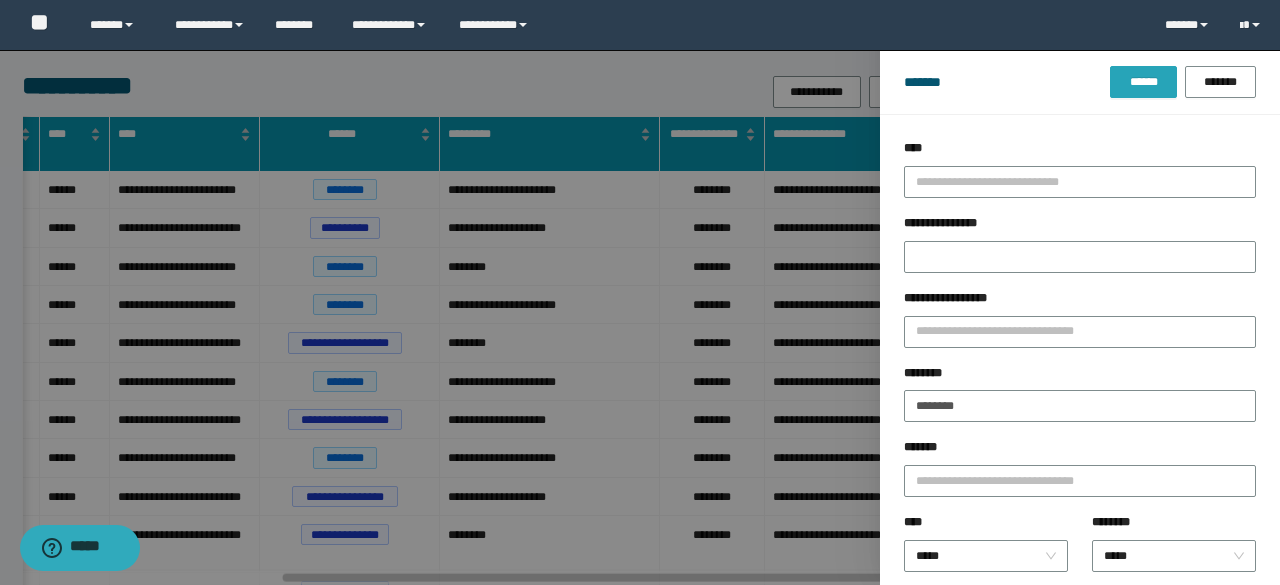 click on "******" at bounding box center (1143, 82) 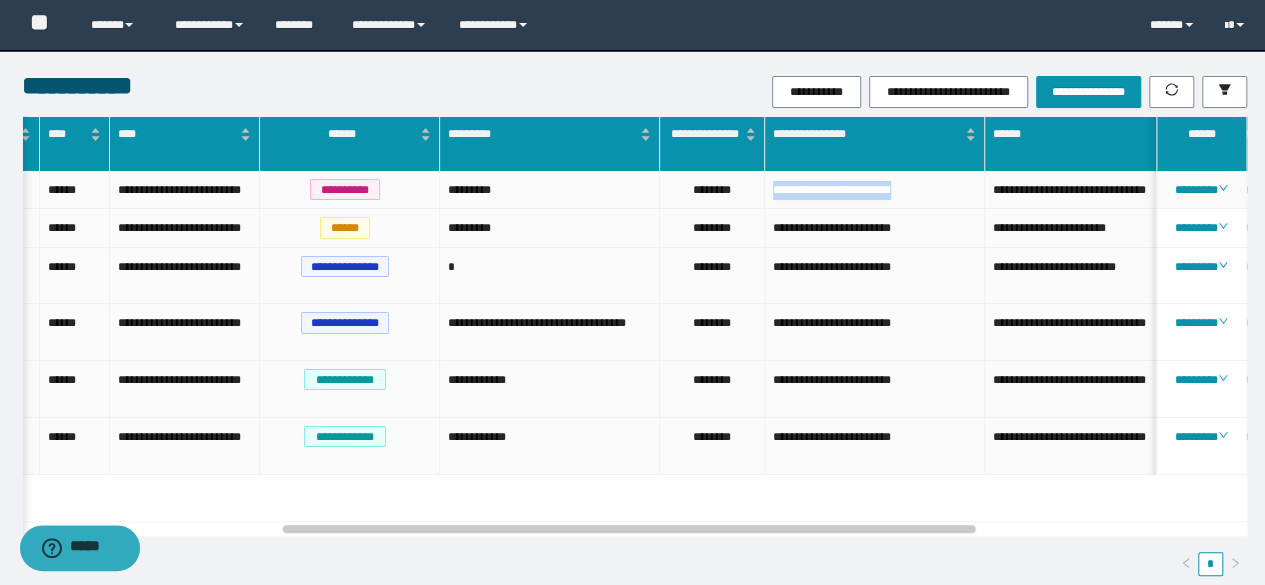 drag, startPoint x: 770, startPoint y: 199, endPoint x: 945, endPoint y: 222, distance: 176.50496 